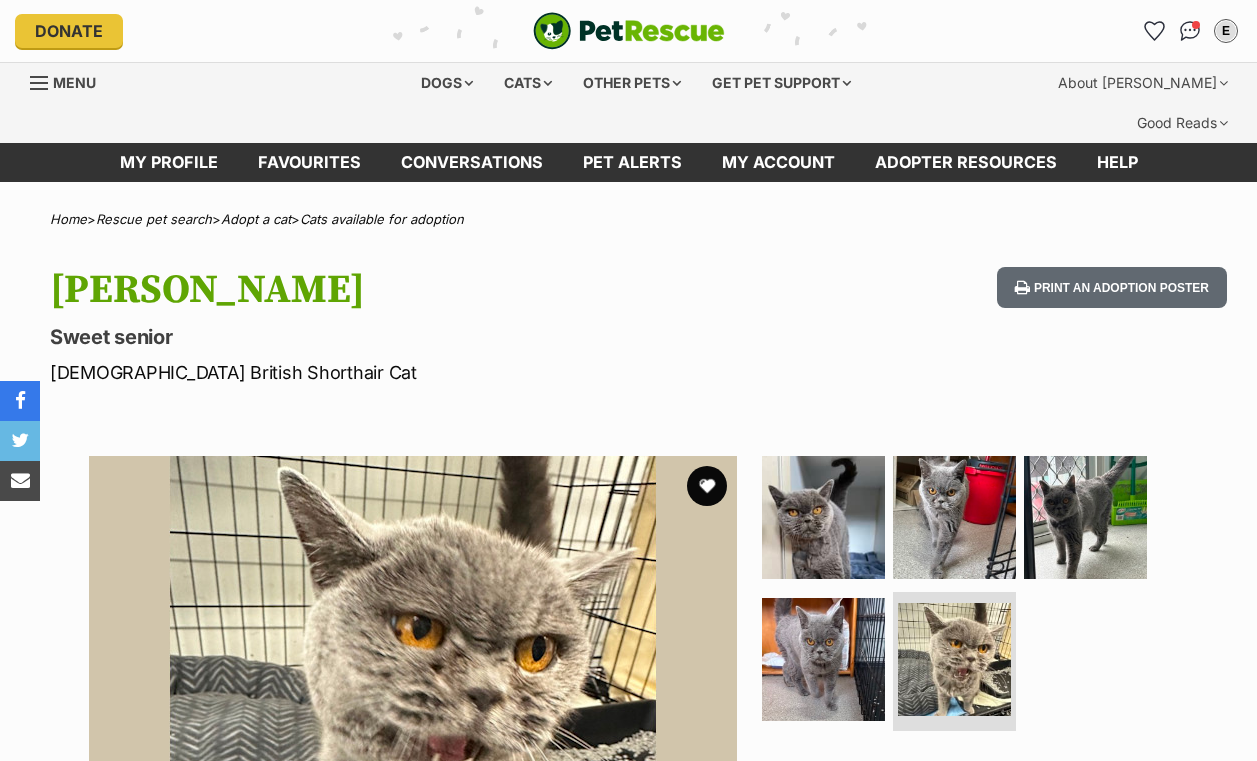 scroll, scrollTop: 398, scrollLeft: 0, axis: vertical 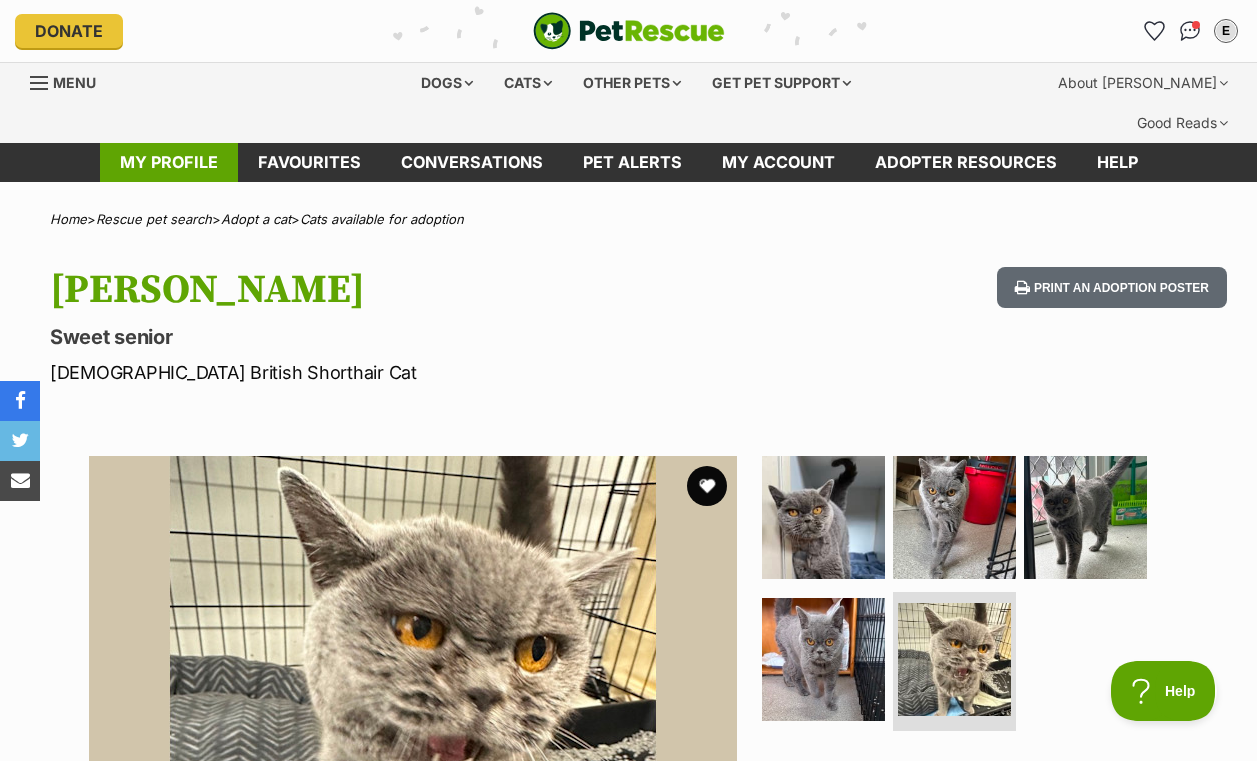 click on "My profile" at bounding box center (169, 162) 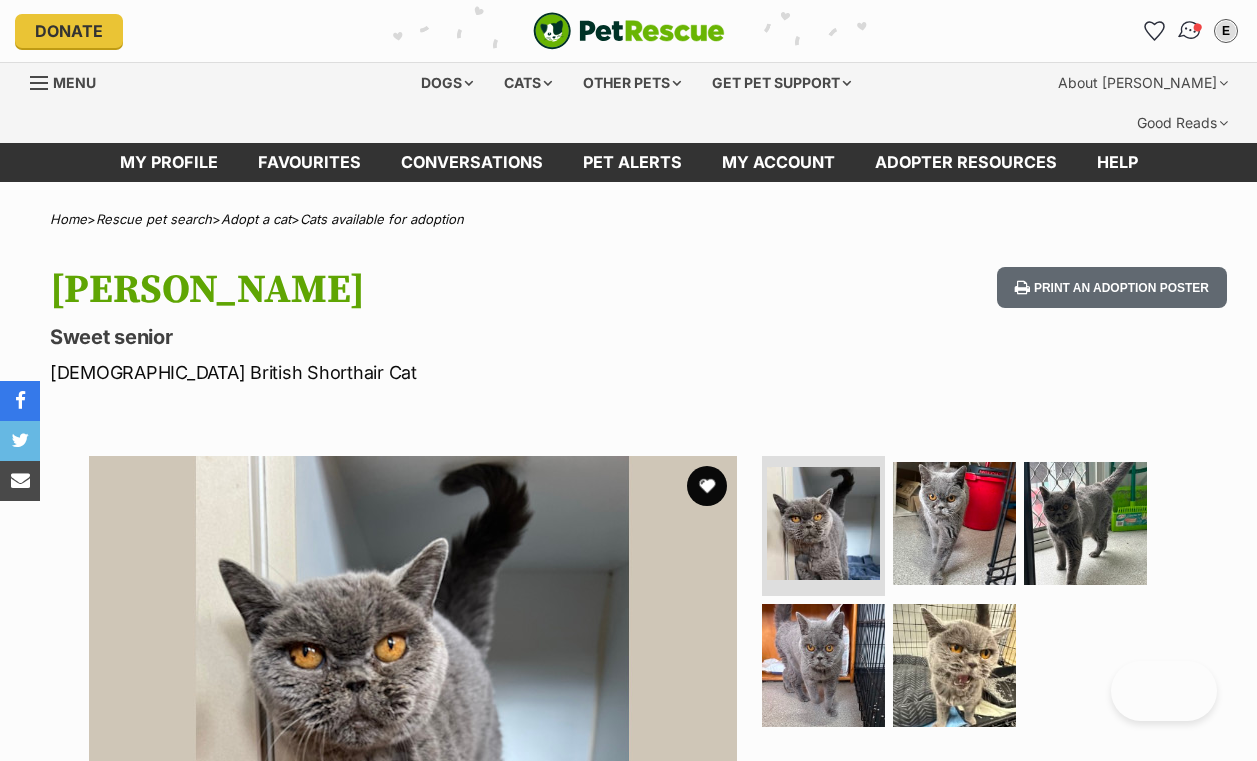 drag, startPoint x: 0, startPoint y: 0, endPoint x: 1191, endPoint y: 9, distance: 1191.034 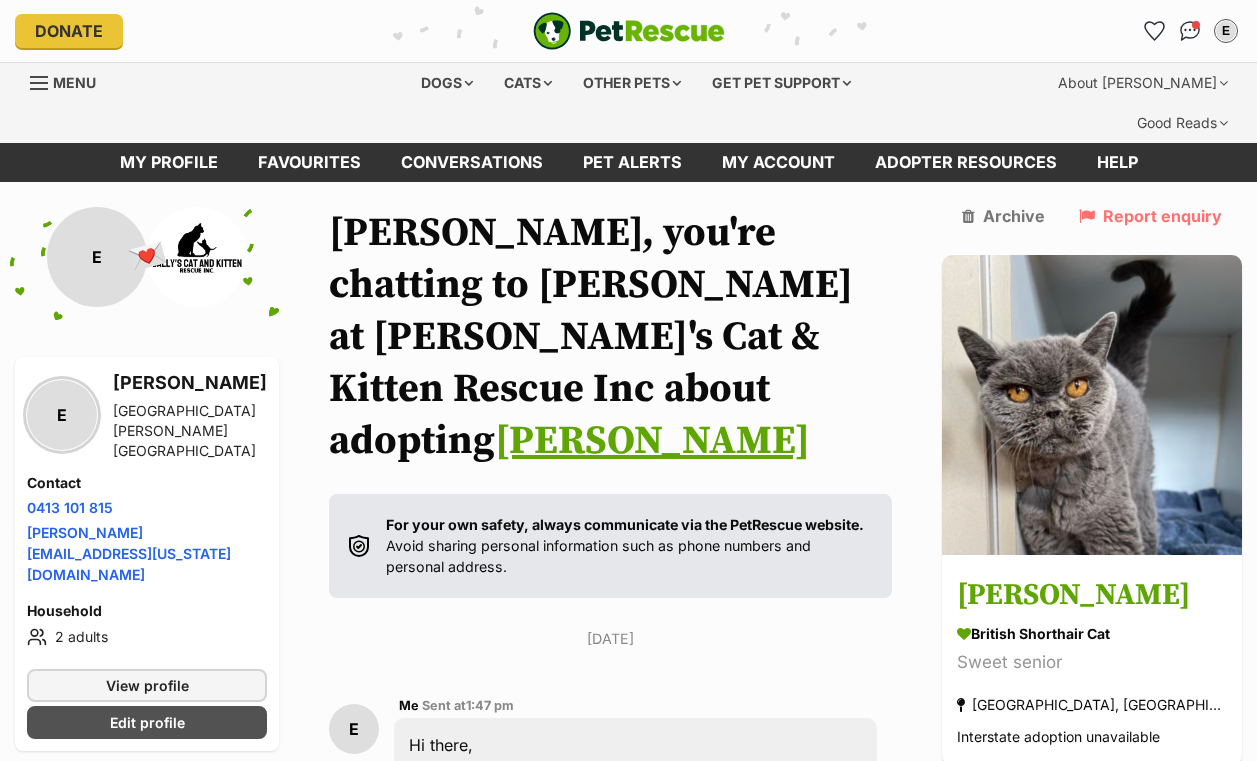 scroll, scrollTop: 775, scrollLeft: 0, axis: vertical 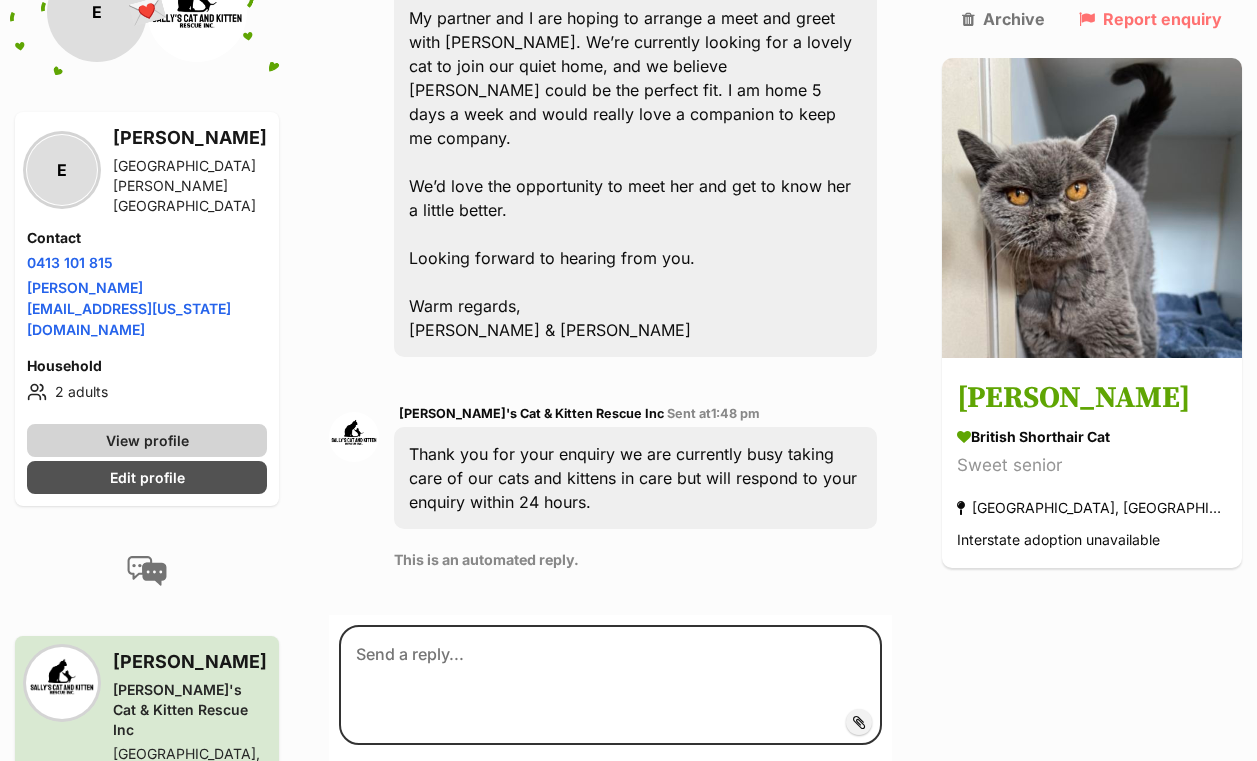 click on "View profile" at bounding box center [147, 440] 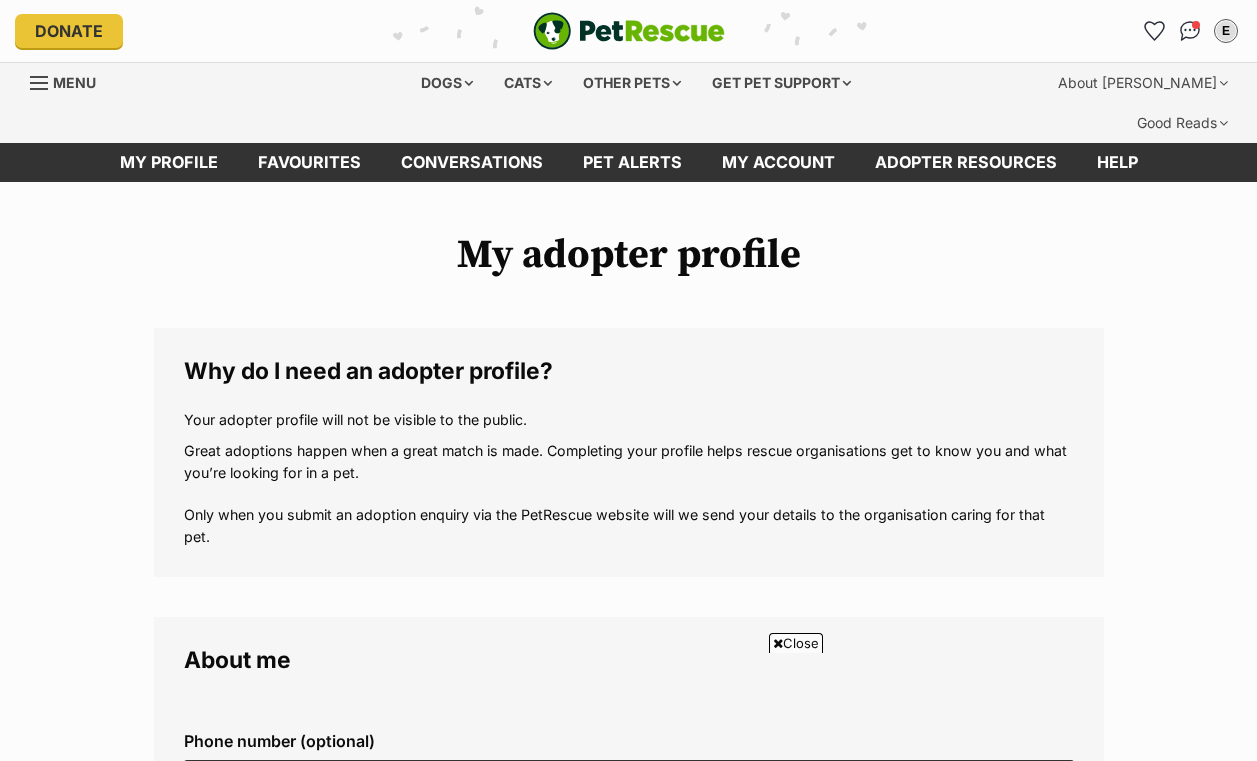 scroll, scrollTop: 605, scrollLeft: 0, axis: vertical 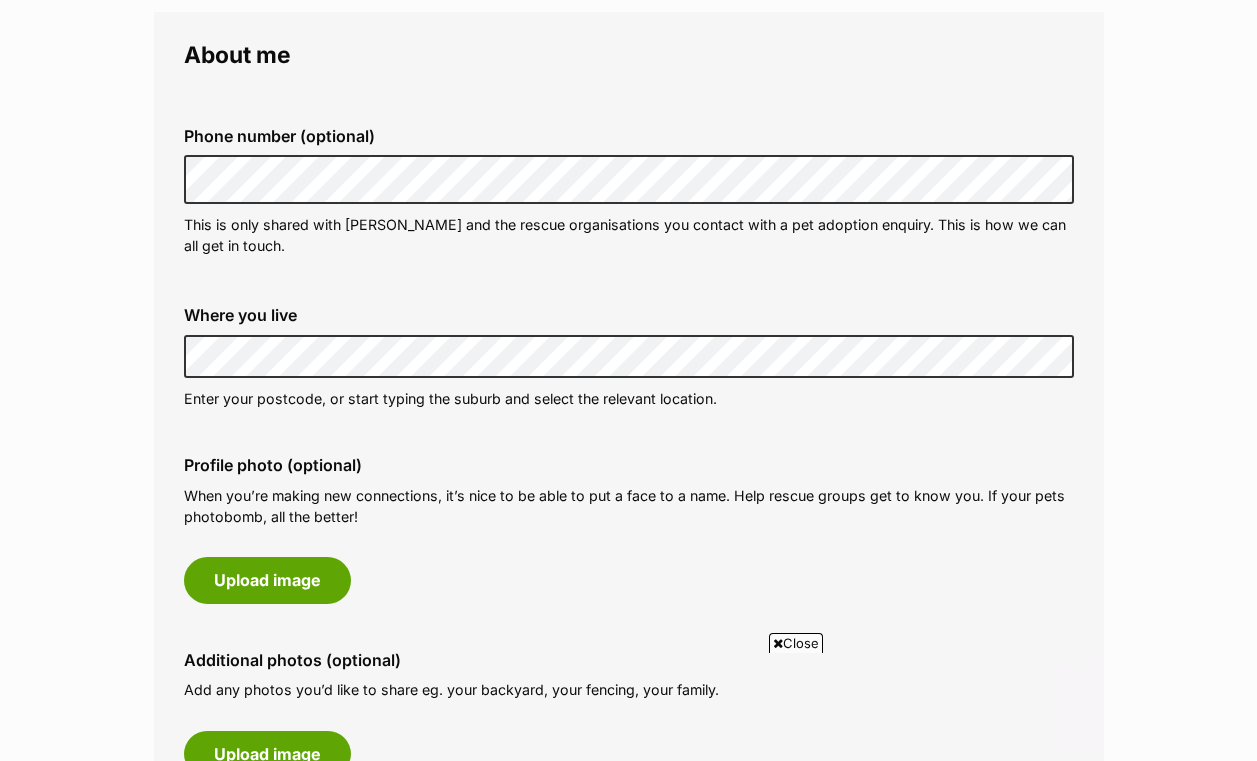 click on "My adopter profile
Why do I need an adopter profile?
Your adopter profile will not be visible to the public.
Great adoptions happen when a great match is made. Completing your profile helps rescue organisations get to know you and what you’re looking for in a pet. Only when you submit an adoption enquiry via the PetRescue website will we send your details to the organisation caring for that pet.
About me
Phone number (optional)
This is only shared with PetRescue and the rescue organisations you contact with a pet adoption enquiry. This is how we can all get in touch.
Where you live
Address line 1 (optional)
Address line 2 (optional)
Suburb (optional)
State Victoria
Postcode
Enter your postcode, or start typing the suburb and select the relevant location.
Profile photo (optional)
Upload image
Remove profile image (optional)
Additional photos (optional)" at bounding box center [628, 945] 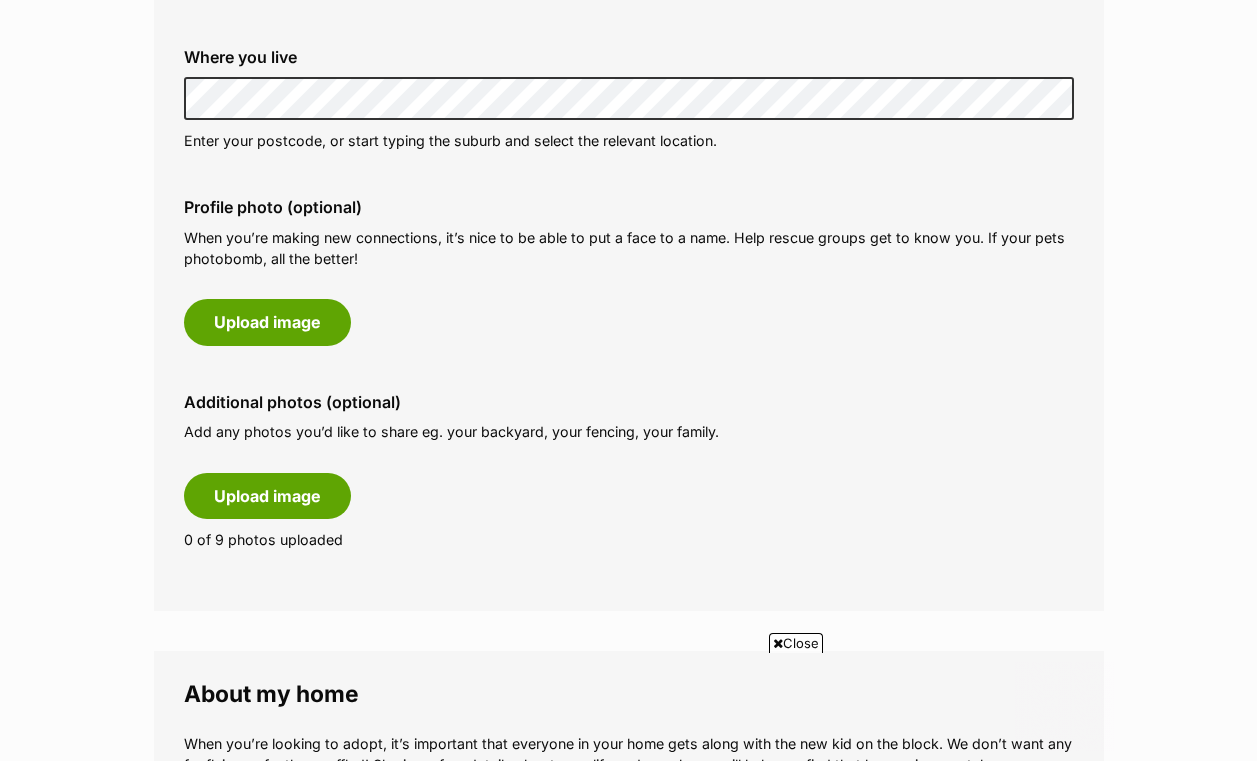 scroll, scrollTop: 864, scrollLeft: 0, axis: vertical 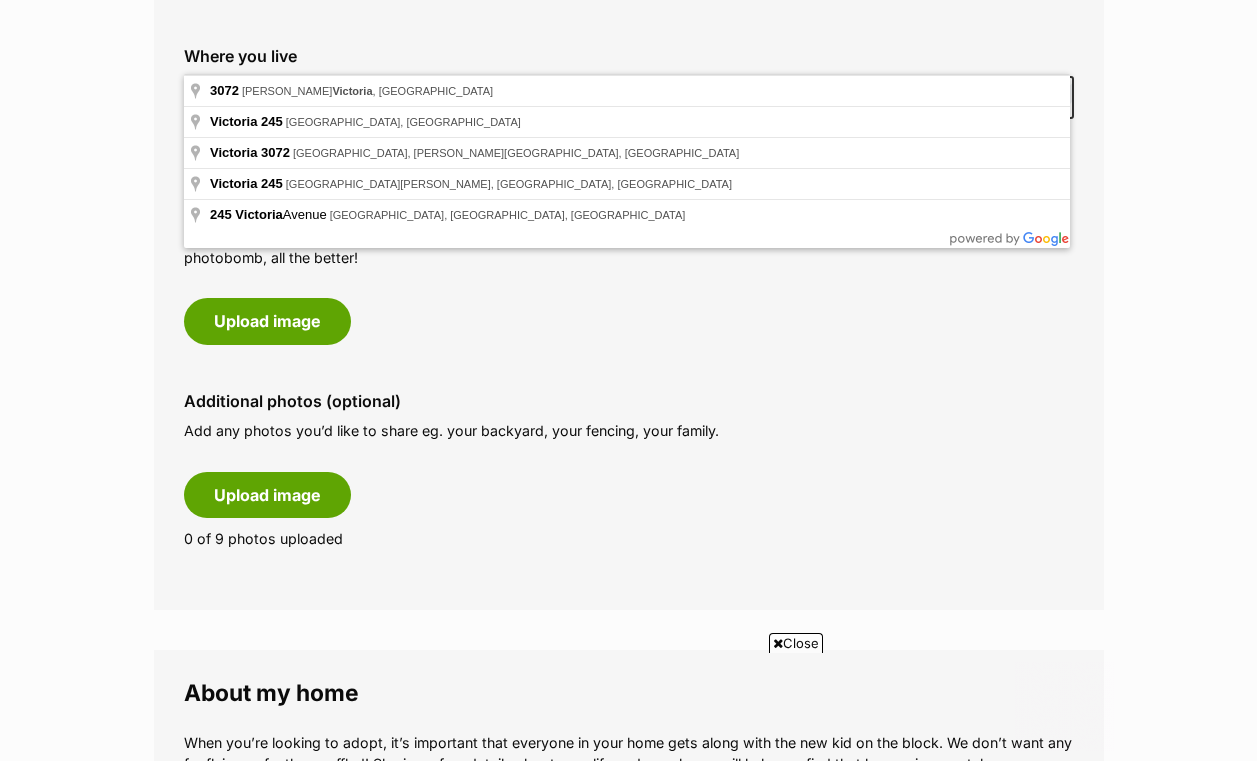 click on "My adopter profile
Why do I need an adopter profile?
Your adopter profile will not be visible to the public.
Great adoptions happen when a great match is made. Completing your profile helps rescue organisations get to know you and what you’re looking for in a pet. Only when you submit an adoption enquiry via the PetRescue website will we send your details to the organisation caring for that pet.
About me
Phone number (optional)
This is only shared with PetRescue and the rescue organisations you contact with a pet adoption enquiry. This is how we can all get in touch.
Where you live
Address line 1 (optional)
Address line 2 (optional)
Suburb (optional)
State Victoria
Postcode
Enter your postcode, or start typing the suburb and select the relevant location.
Profile photo (optional)
Upload image
Remove profile image (optional)
Additional photos (optional)" at bounding box center (628, 686) 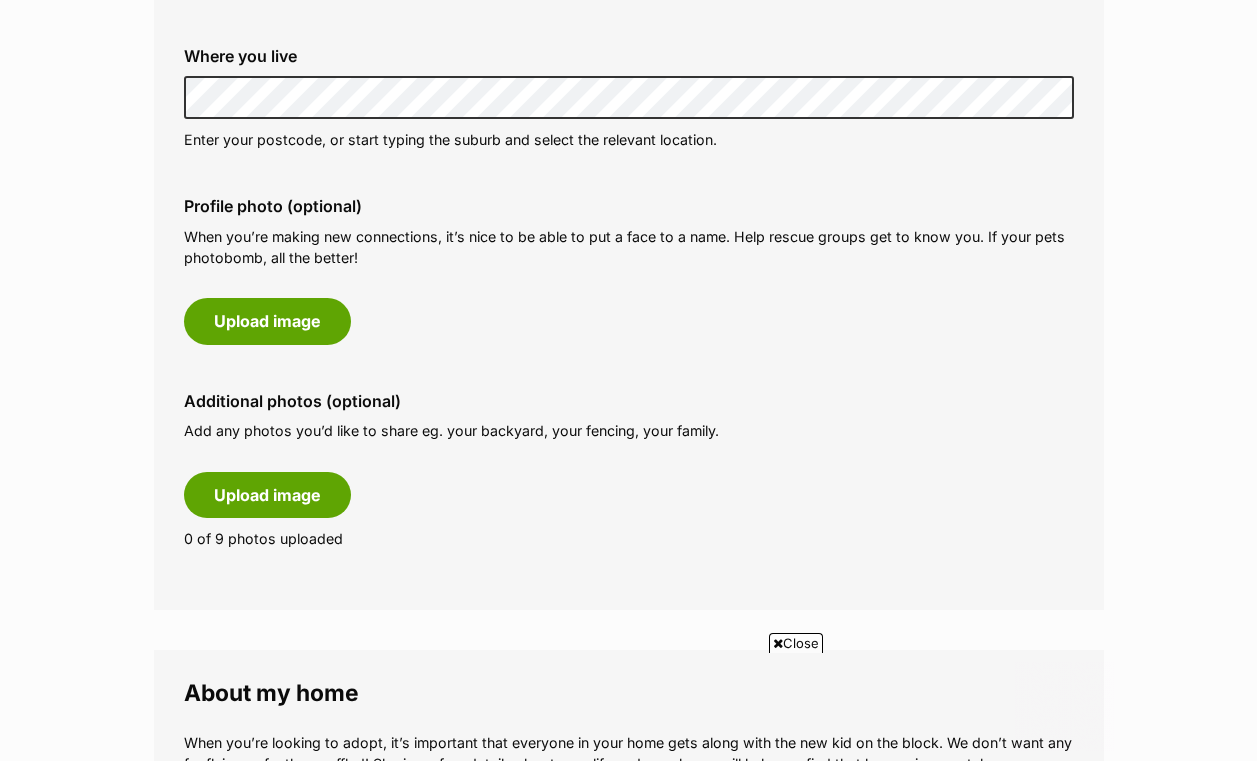 click on "My adopter profile
Why do I need an adopter profile?
Your adopter profile will not be visible to the public.
Great adoptions happen when a great match is made. Completing your profile helps rescue organisations get to know you and what you’re looking for in a pet. Only when you submit an adoption enquiry via the PetRescue website will we send your details to the organisation caring for that pet.
About me
Phone number (optional)
This is only shared with PetRescue and the rescue organisations you contact with a pet adoption enquiry. This is how we can all get in touch.
Where you live
Address line 1 (optional)
Address line 2 (optional)
Suburb (optional)
State Victoria
Postcode
Enter your postcode, or start typing the suburb and select the relevant location.
Profile photo (optional)
Upload image
Remove profile image (optional)
Additional photos (optional)" at bounding box center [628, 686] 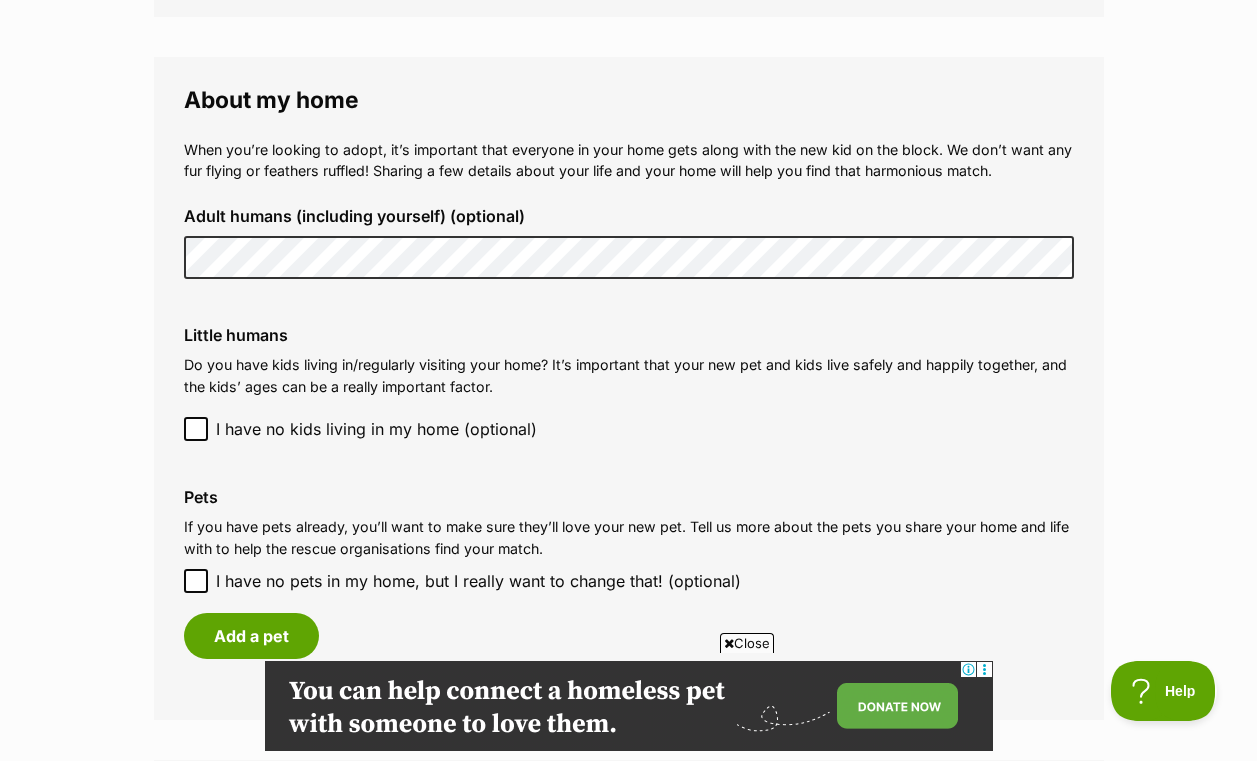scroll, scrollTop: 1585, scrollLeft: 0, axis: vertical 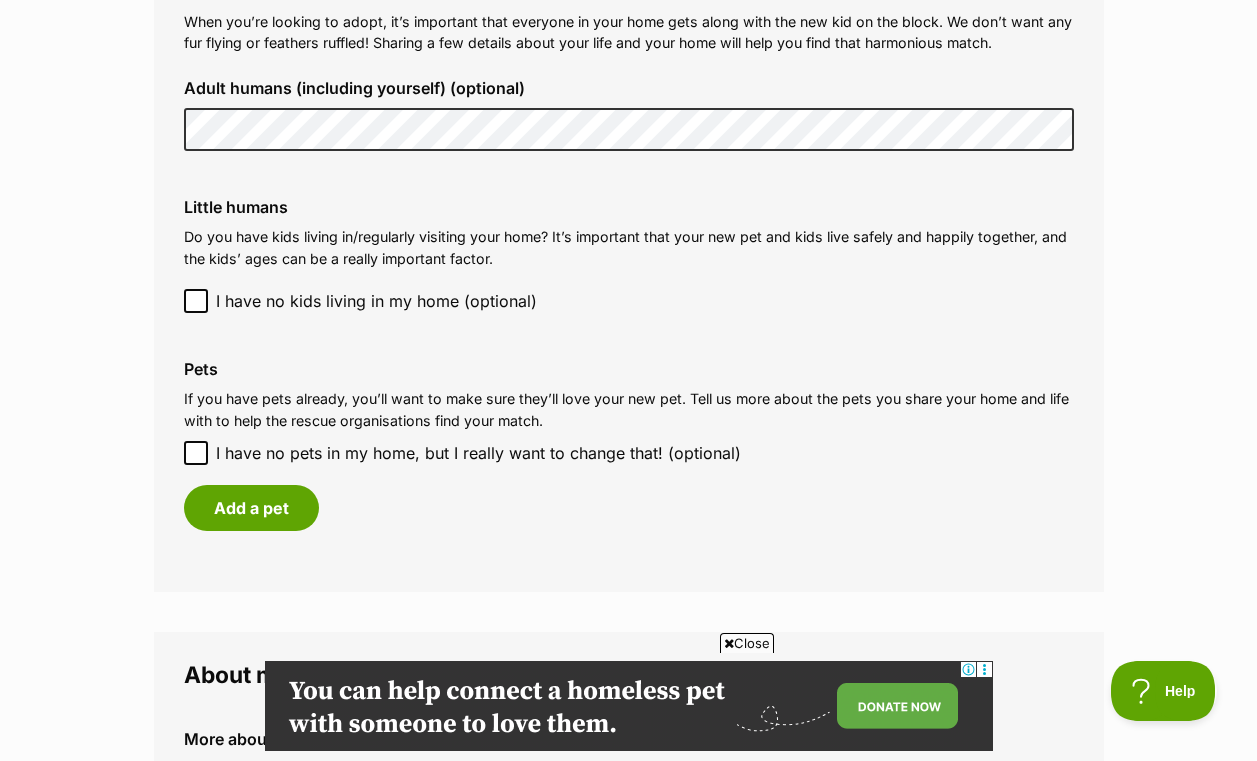 click on "I have no pets in my home, but I really want to change that! (optional)" at bounding box center (196, 453) 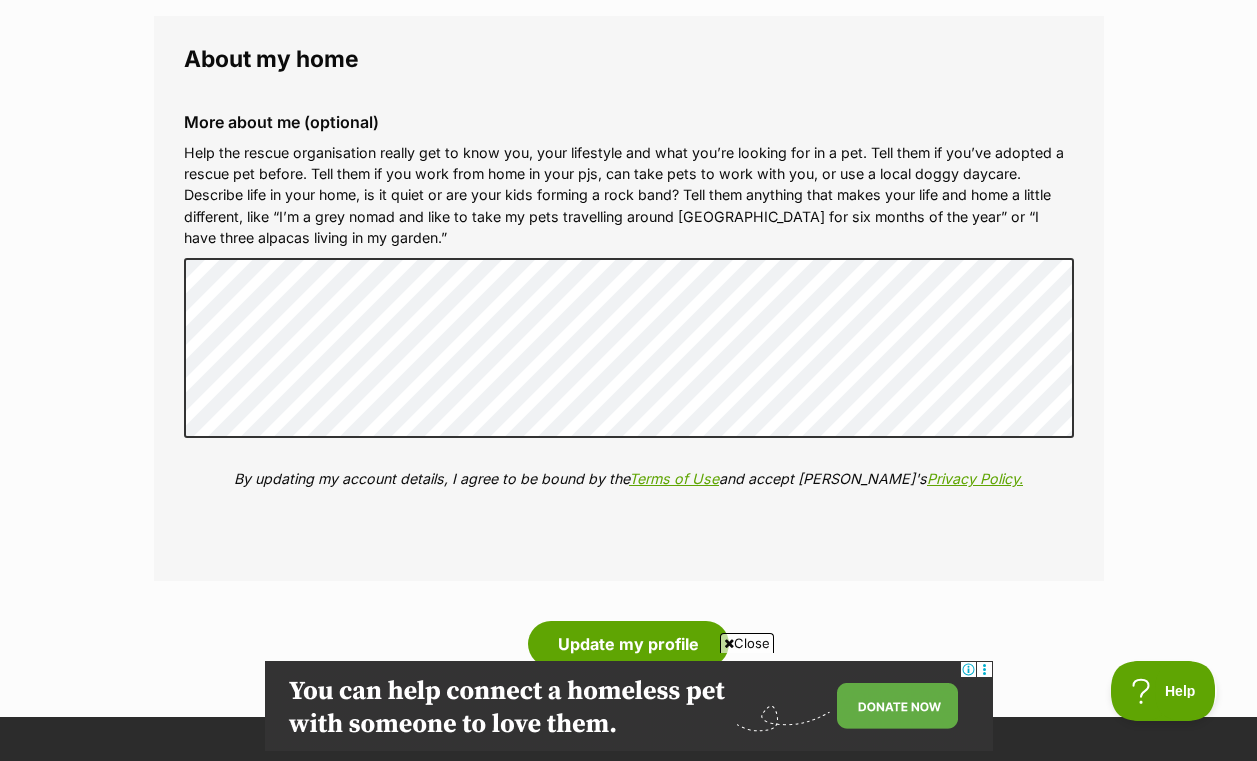 scroll, scrollTop: 2145, scrollLeft: 0, axis: vertical 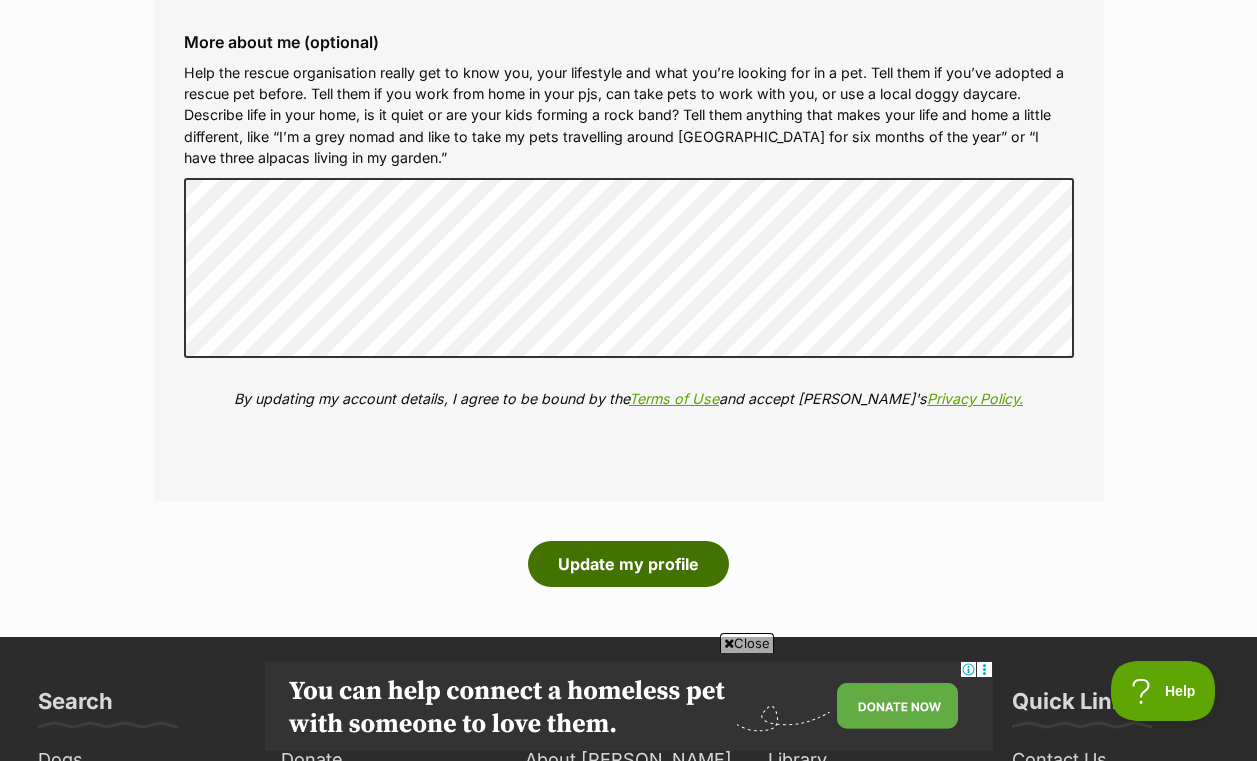 click on "Update my profile" at bounding box center [628, 564] 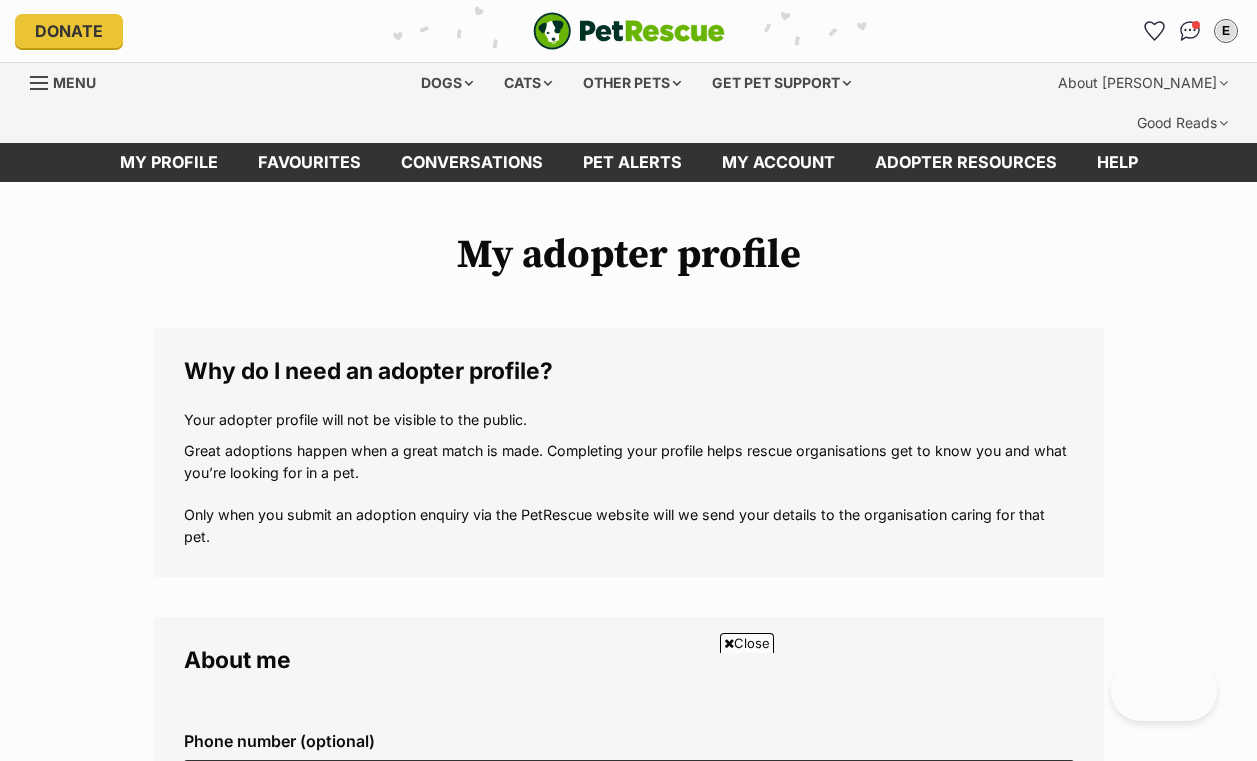 scroll, scrollTop: 196, scrollLeft: 0, axis: vertical 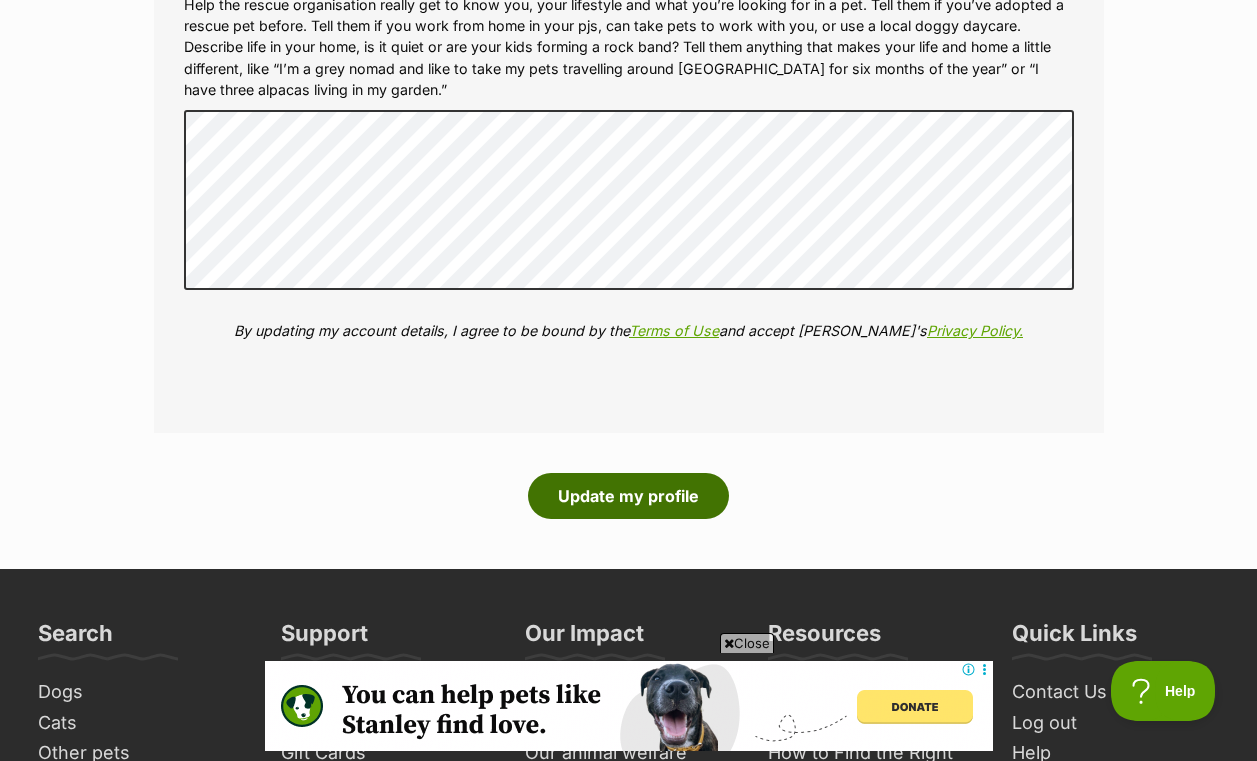click on "Update my profile" at bounding box center (628, 496) 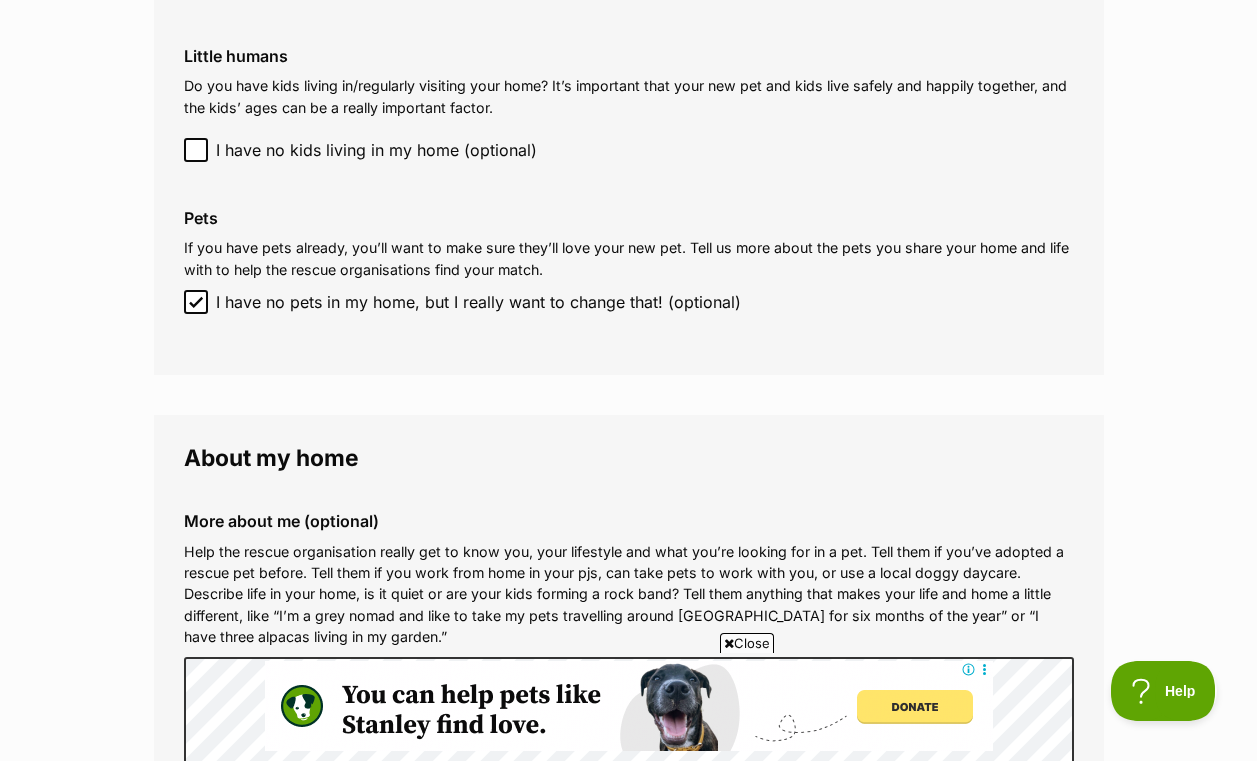 scroll, scrollTop: 1346, scrollLeft: 0, axis: vertical 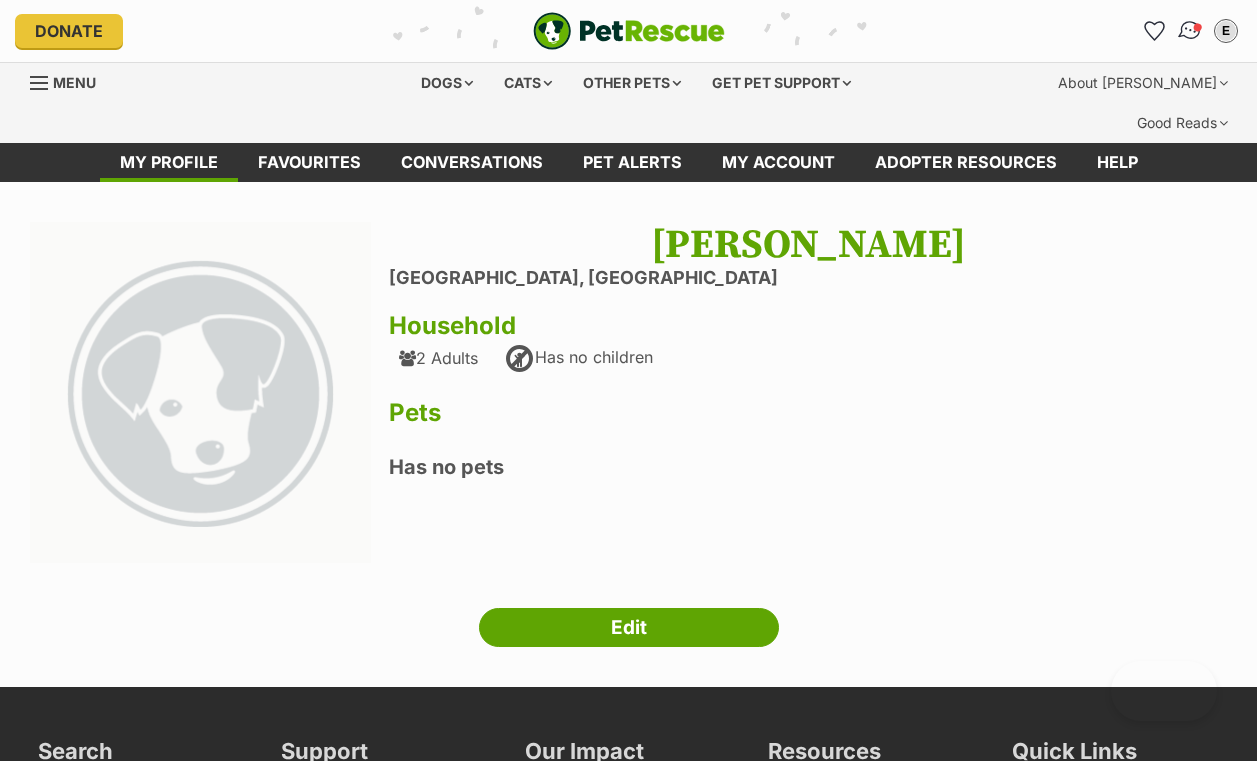click at bounding box center [1190, 31] 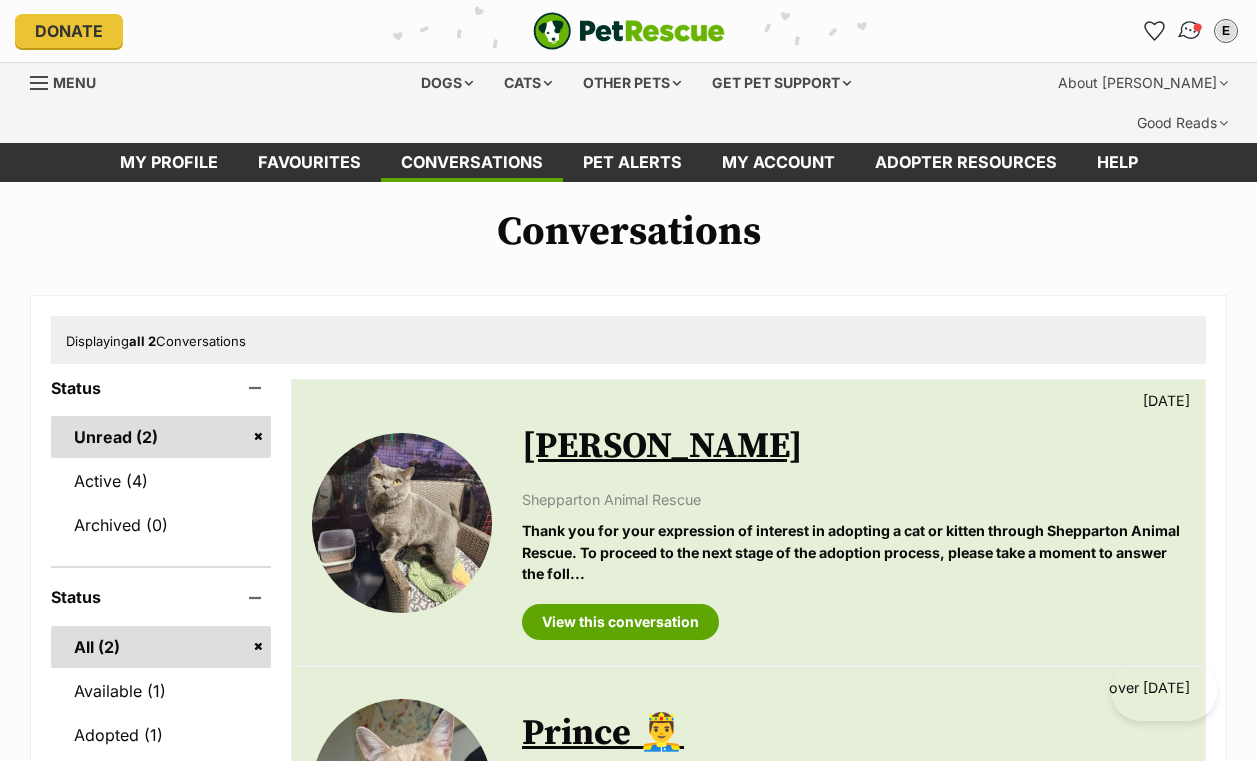 scroll, scrollTop: 0, scrollLeft: 0, axis: both 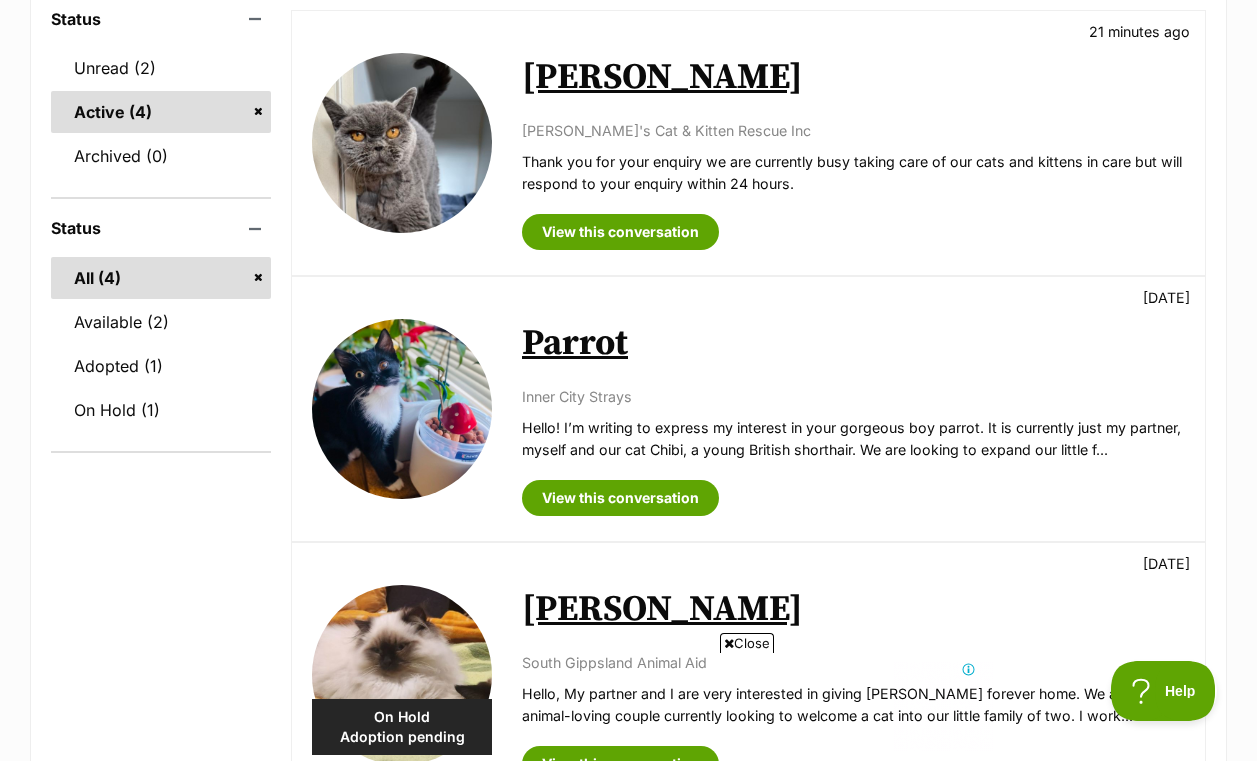 click on "Parrot" at bounding box center (575, 343) 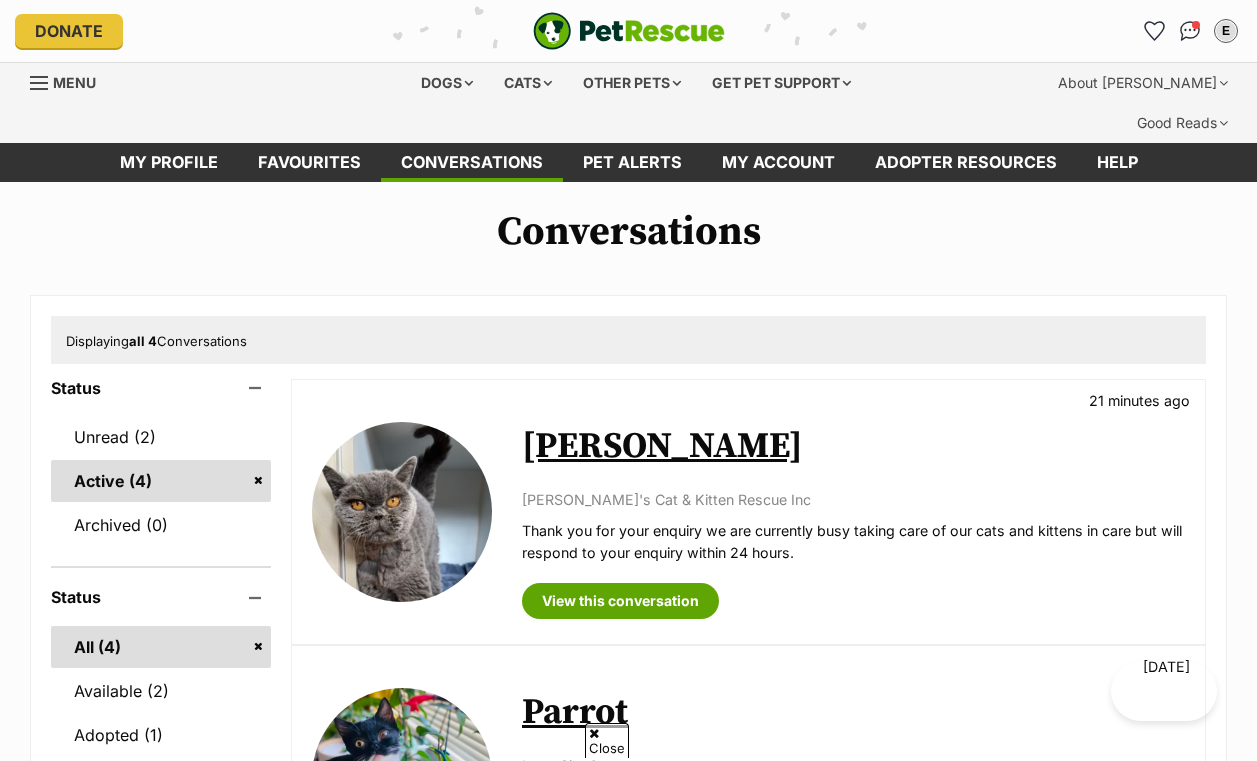 scroll, scrollTop: 788, scrollLeft: 0, axis: vertical 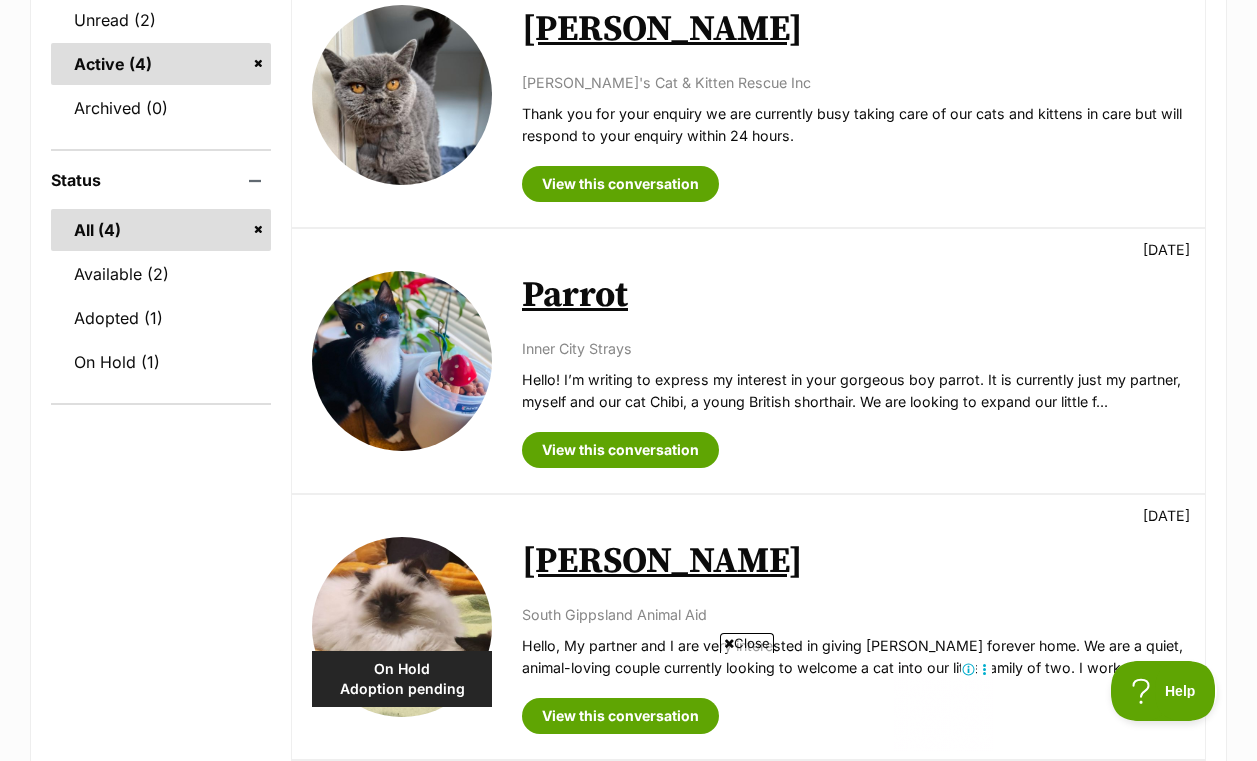 click on "Ophelia" at bounding box center [662, 561] 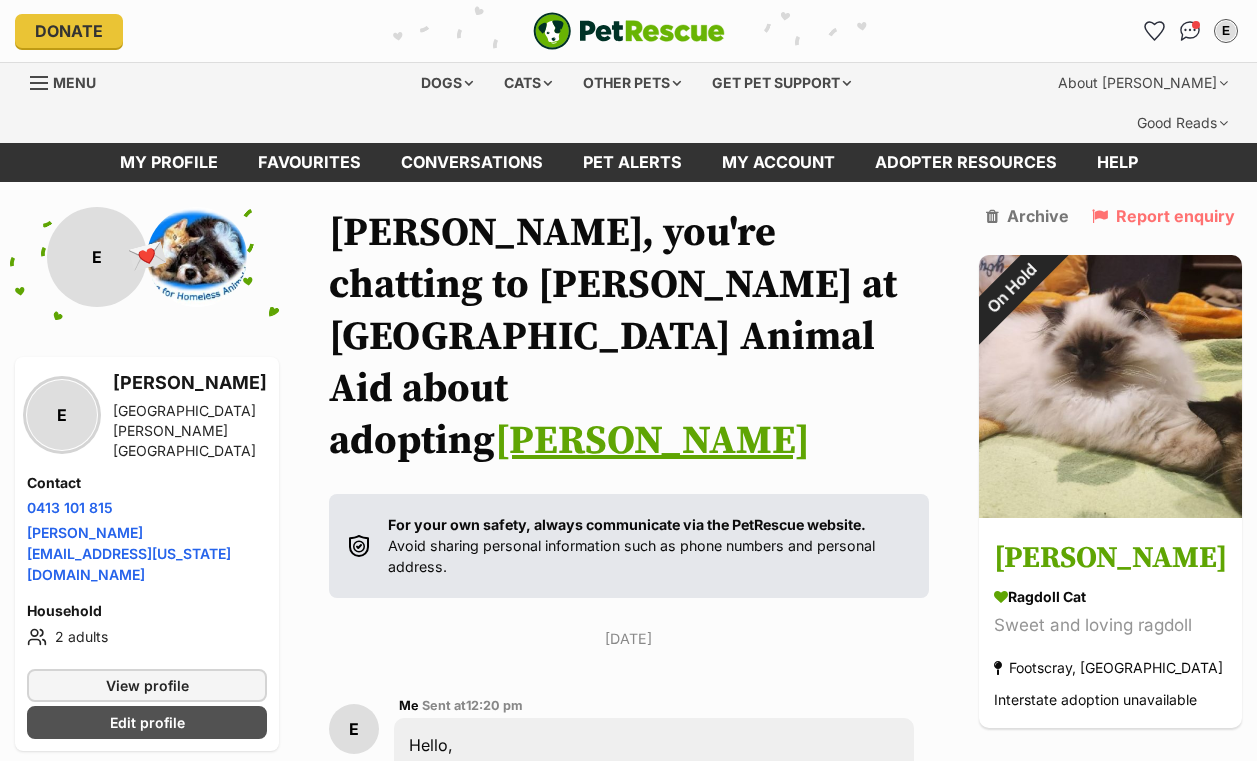 scroll, scrollTop: 0, scrollLeft: 0, axis: both 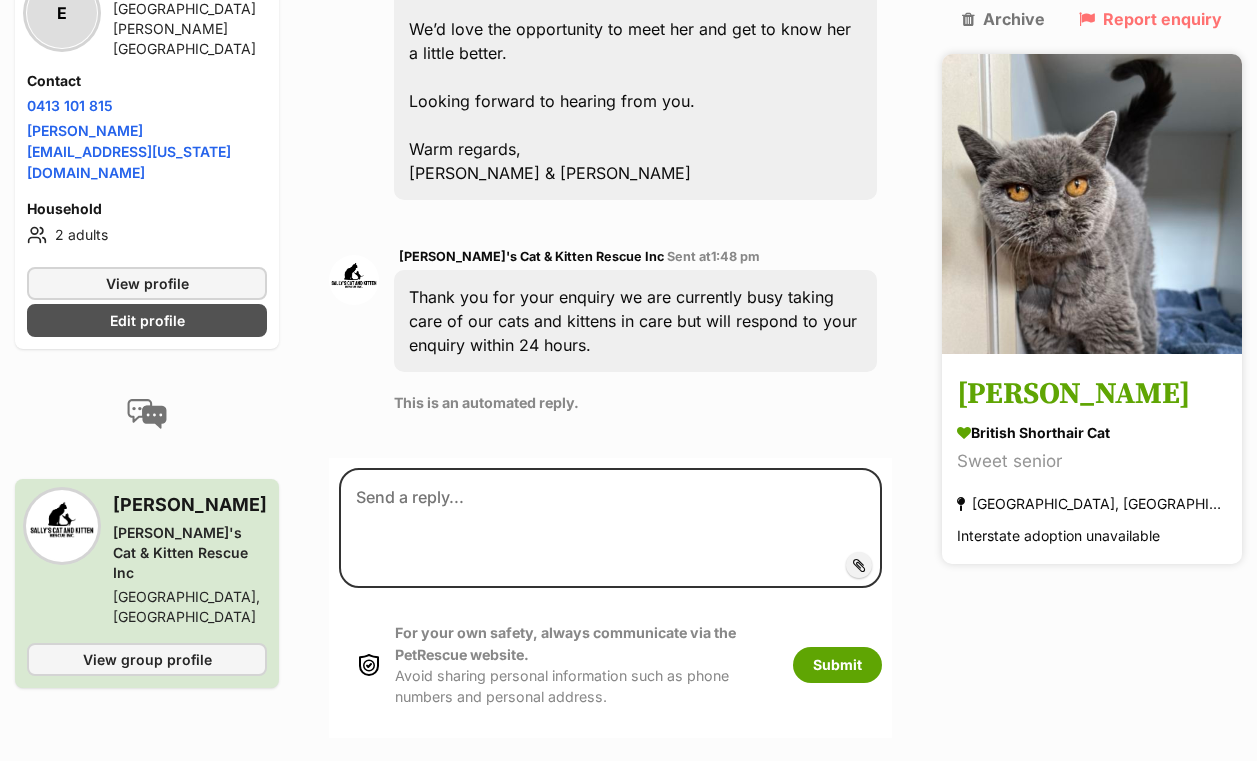 click on "British Shorthair Cat" at bounding box center (1092, 433) 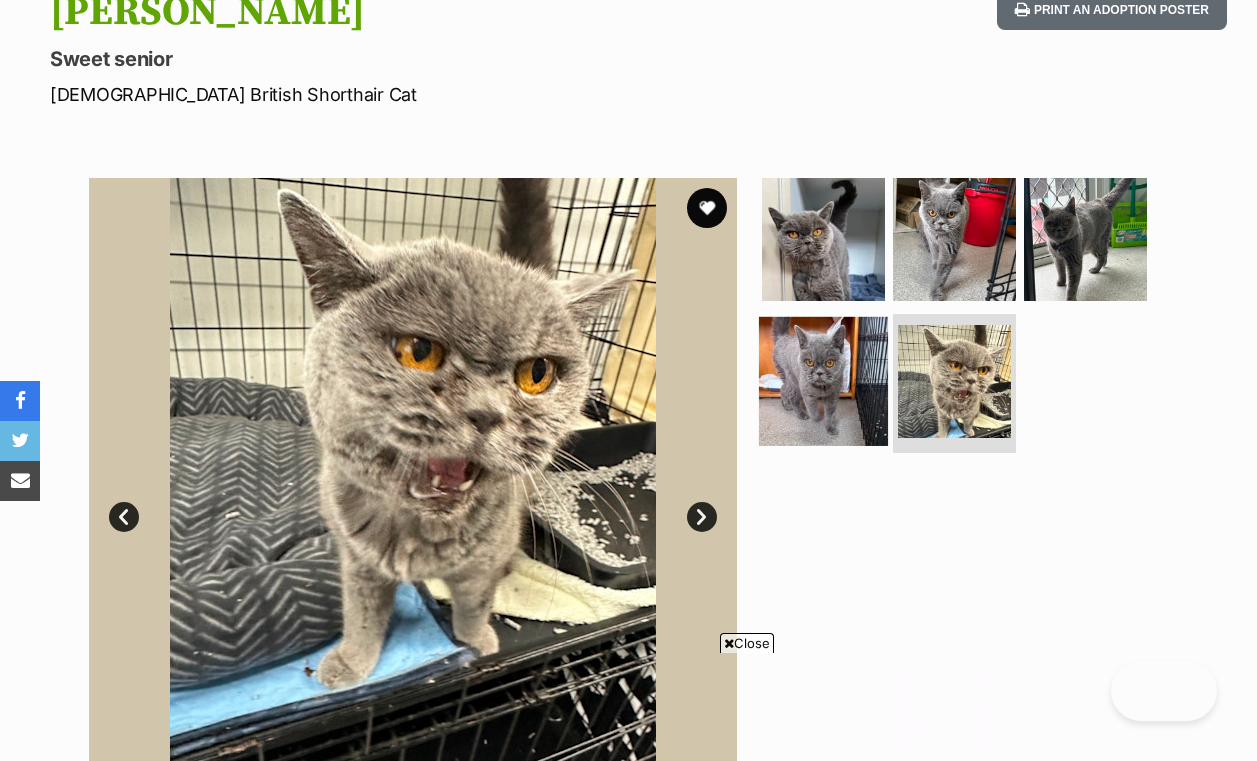 scroll, scrollTop: 0, scrollLeft: 0, axis: both 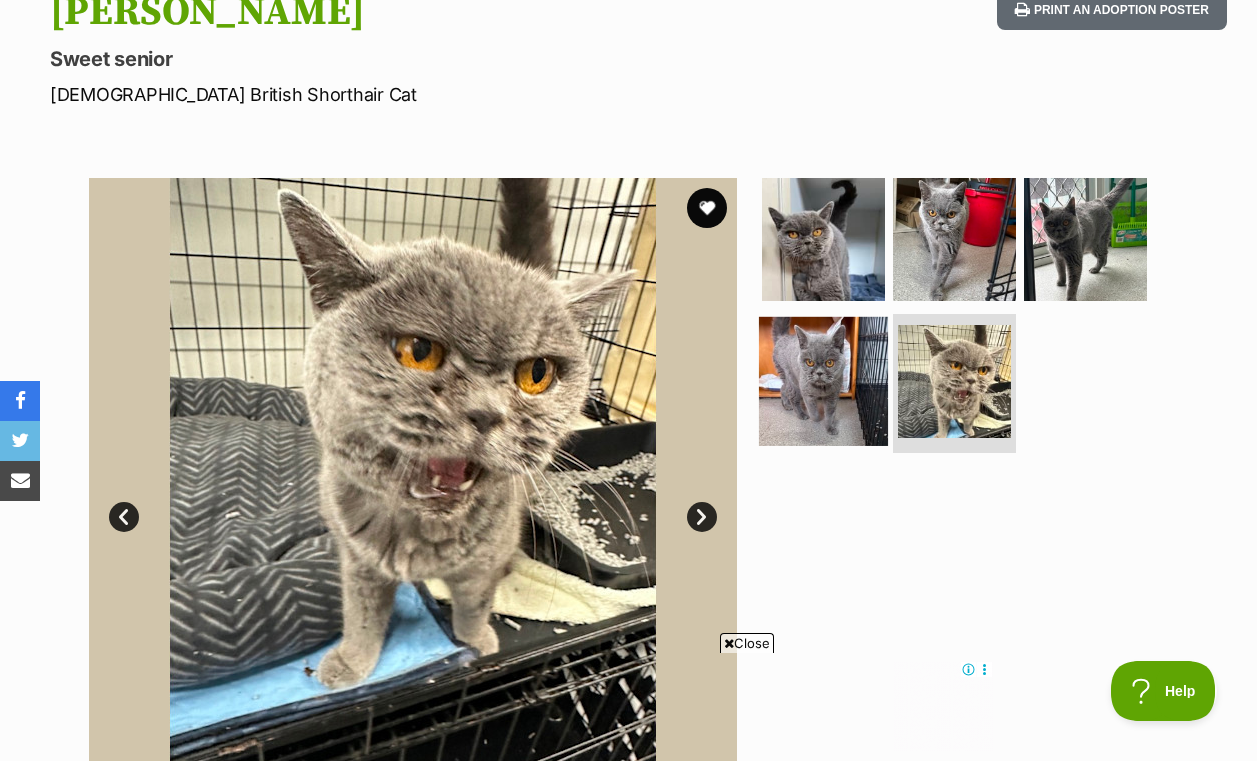 click at bounding box center [823, 380] 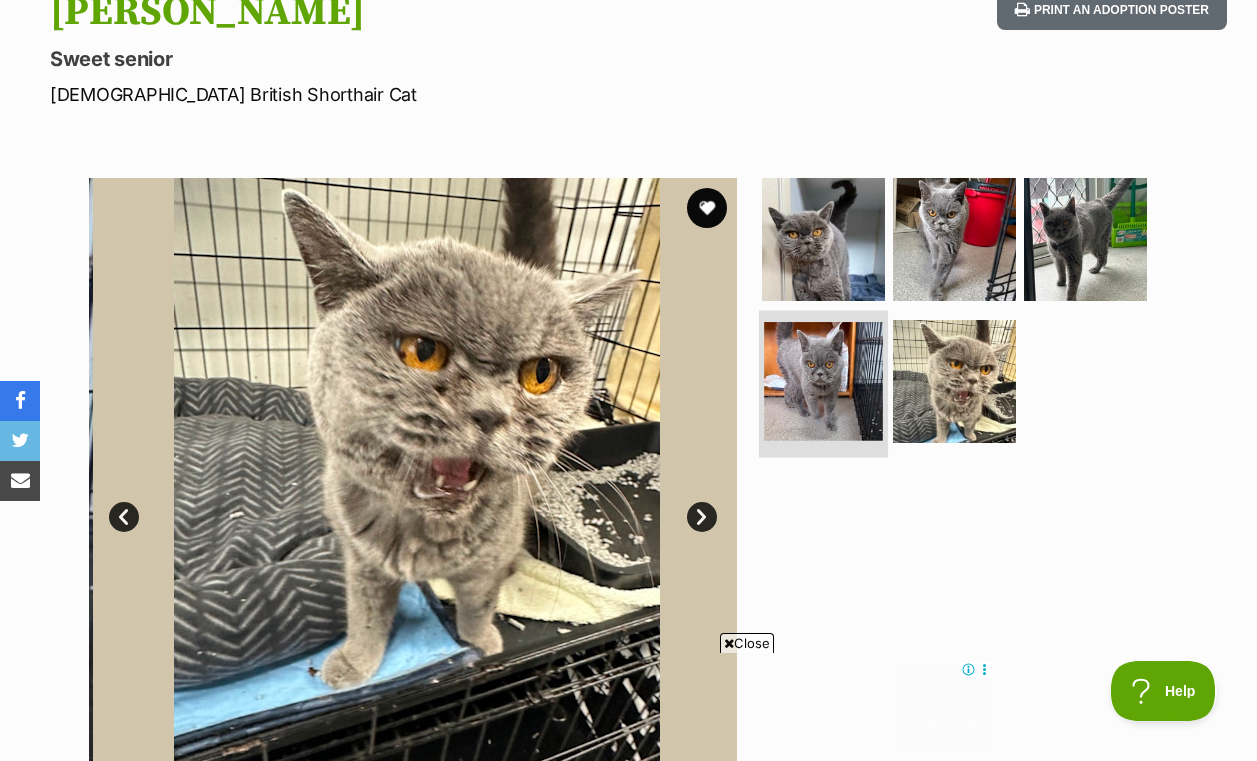 scroll, scrollTop: 0, scrollLeft: 0, axis: both 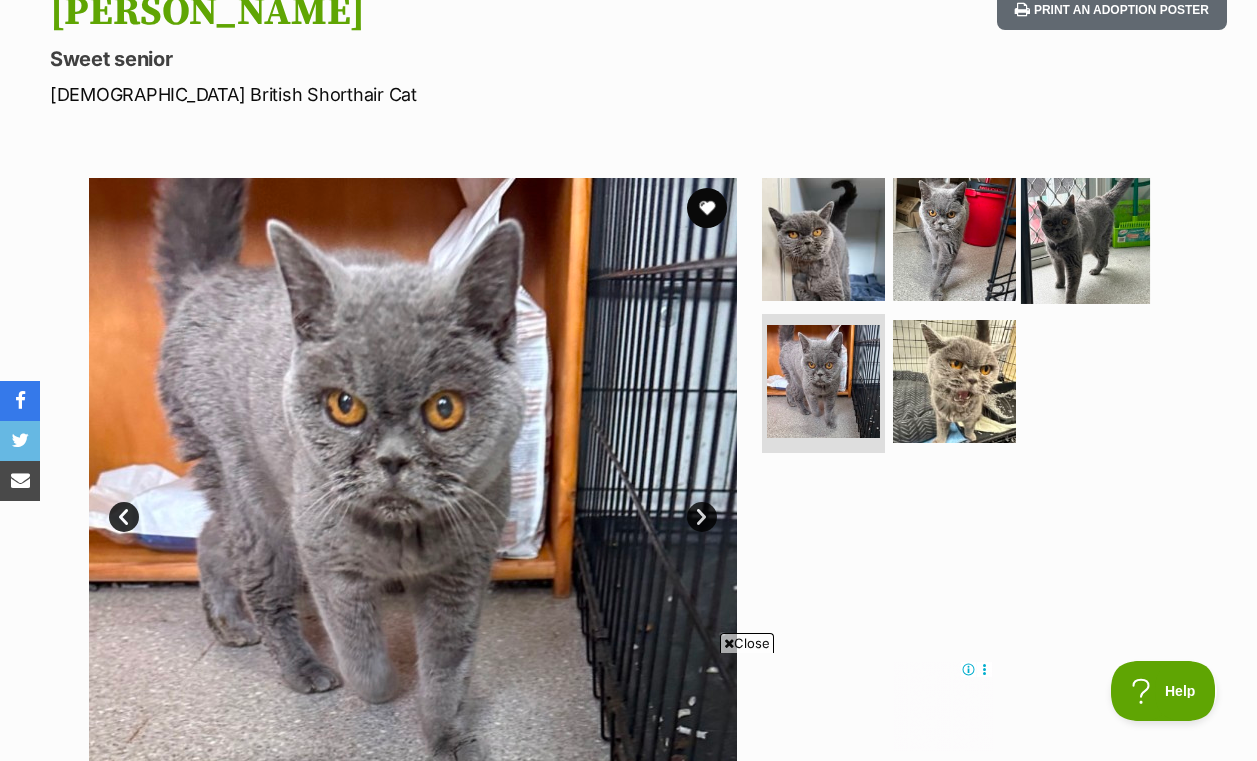 click at bounding box center [1085, 239] 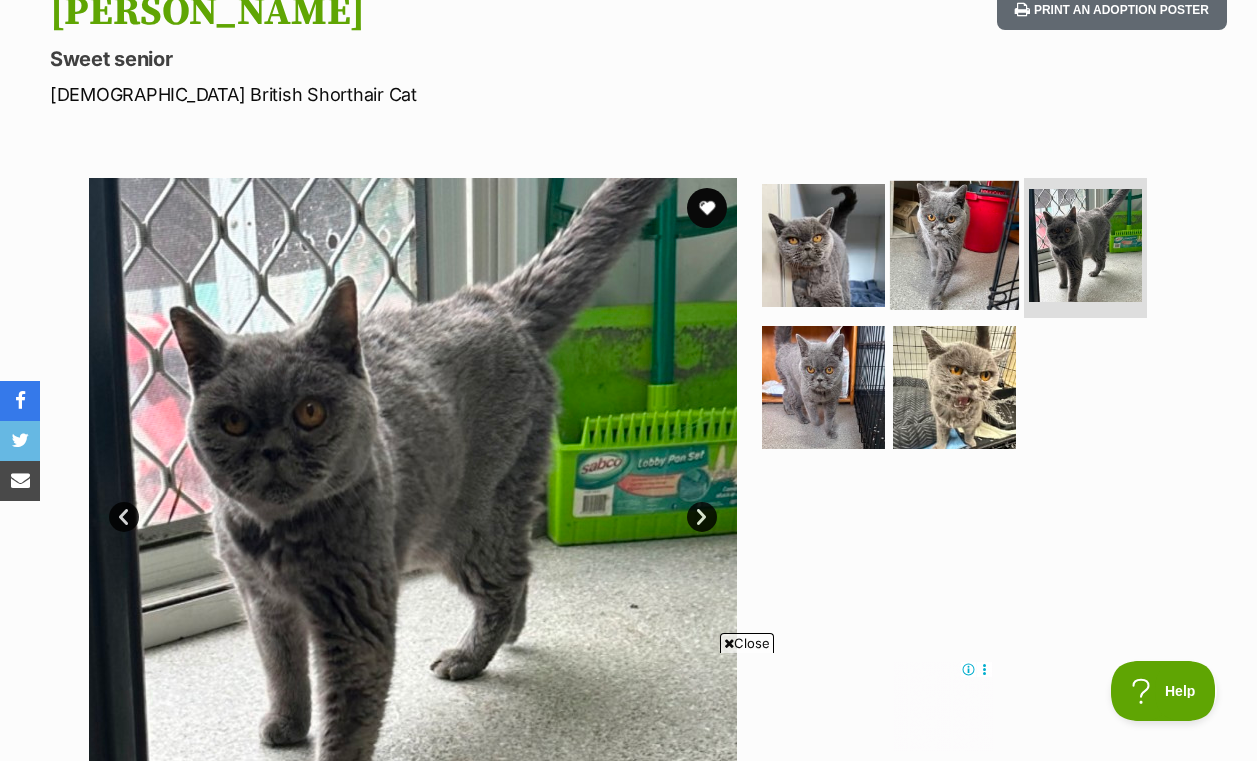 scroll, scrollTop: 0, scrollLeft: 0, axis: both 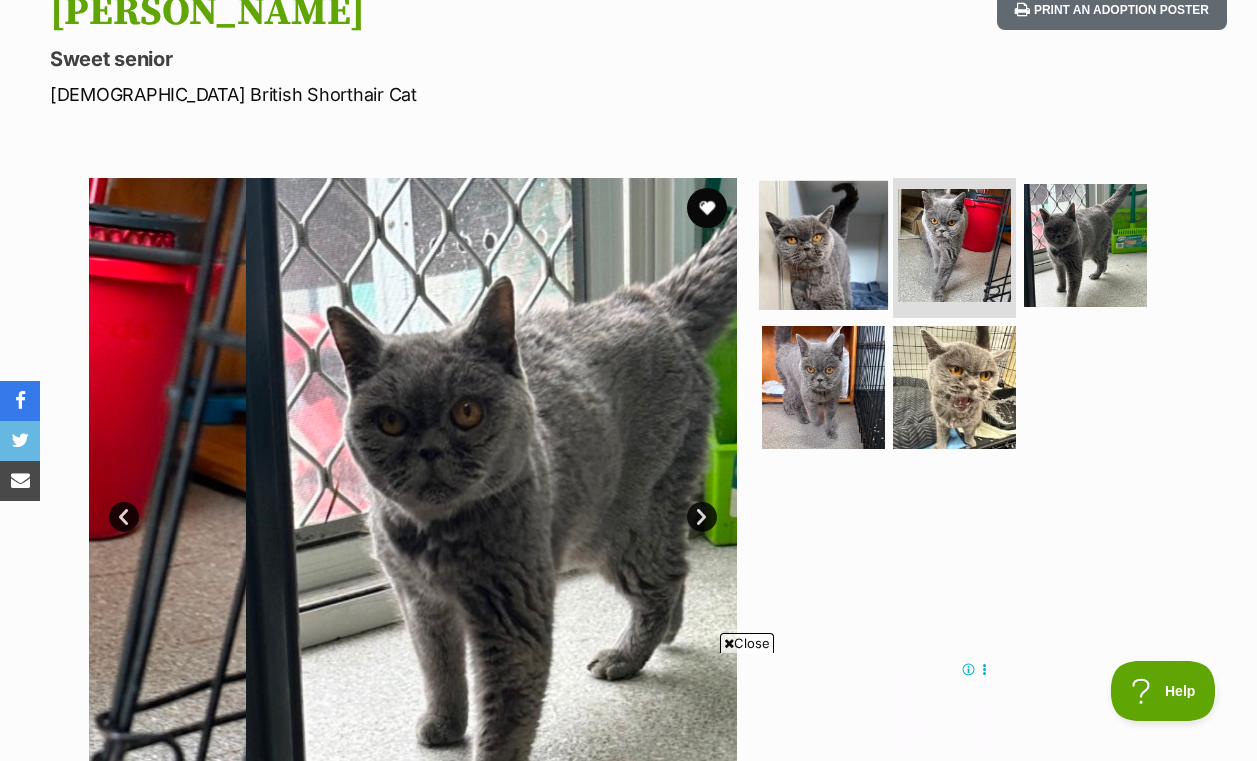 click at bounding box center [823, 245] 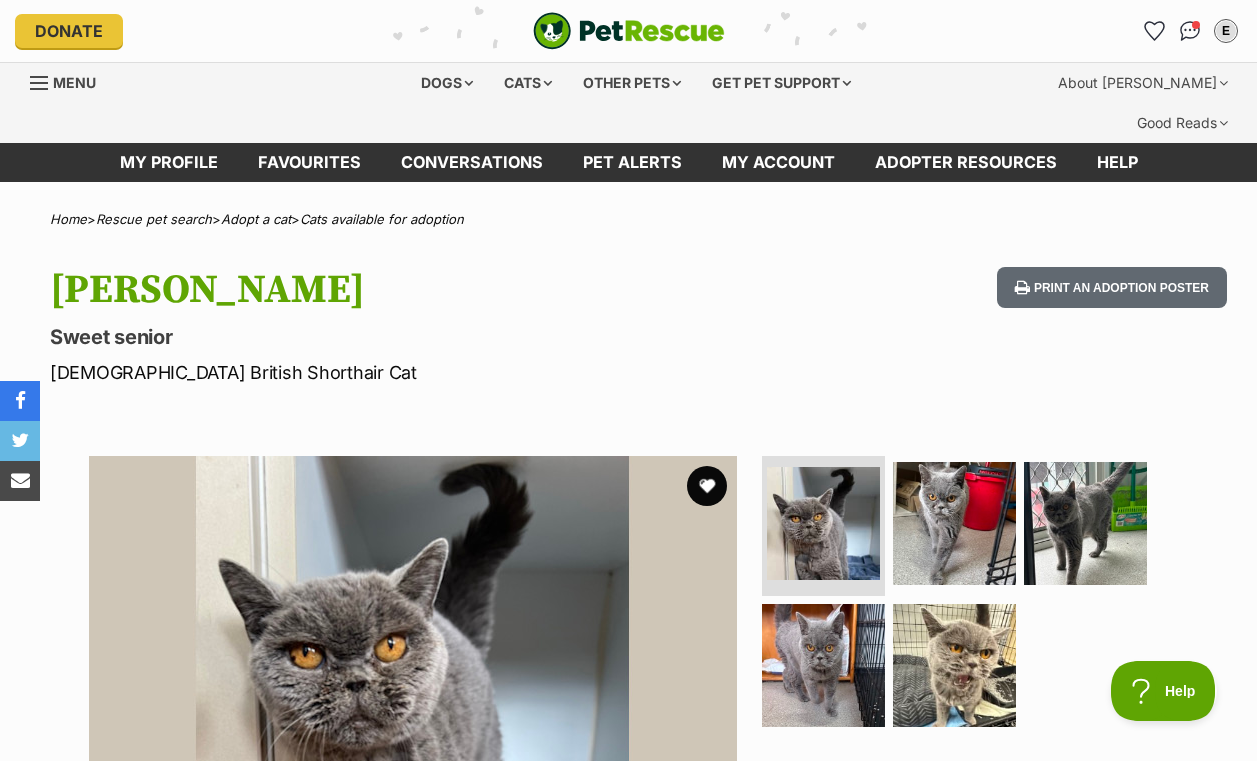 scroll, scrollTop: 0, scrollLeft: 0, axis: both 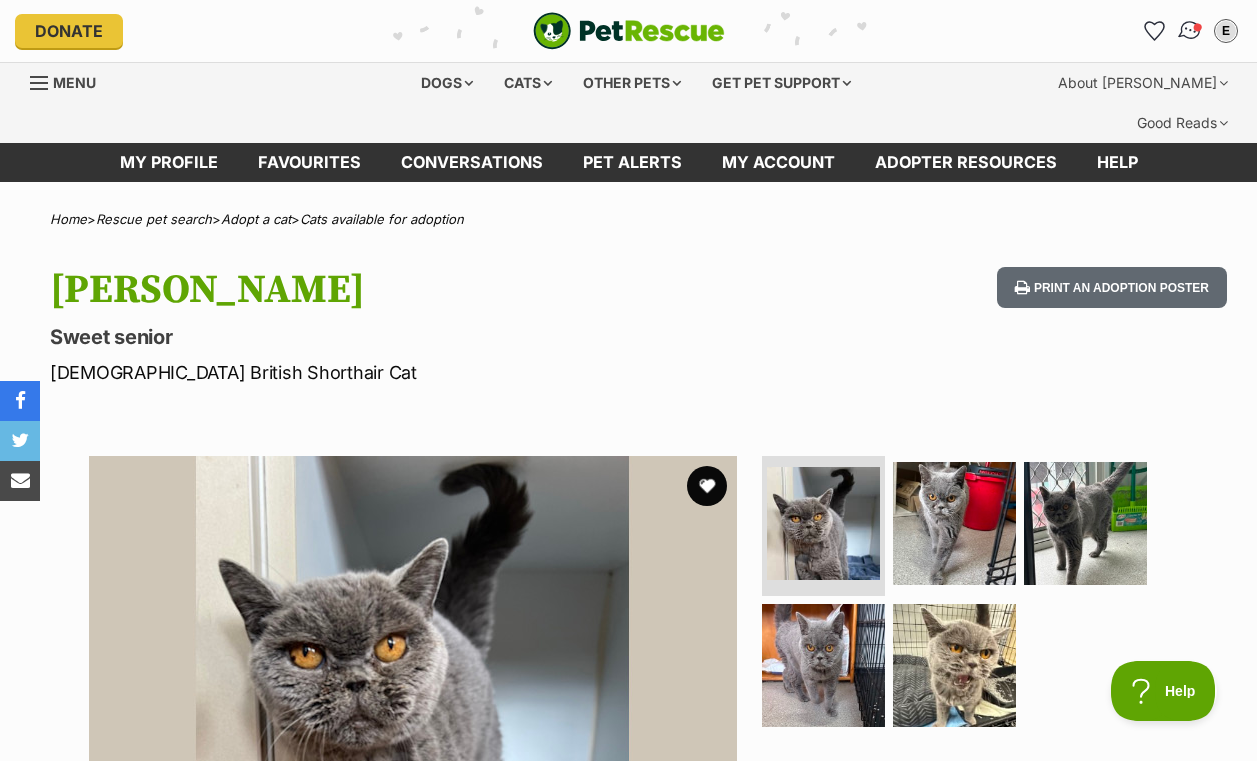 click at bounding box center [1190, 31] 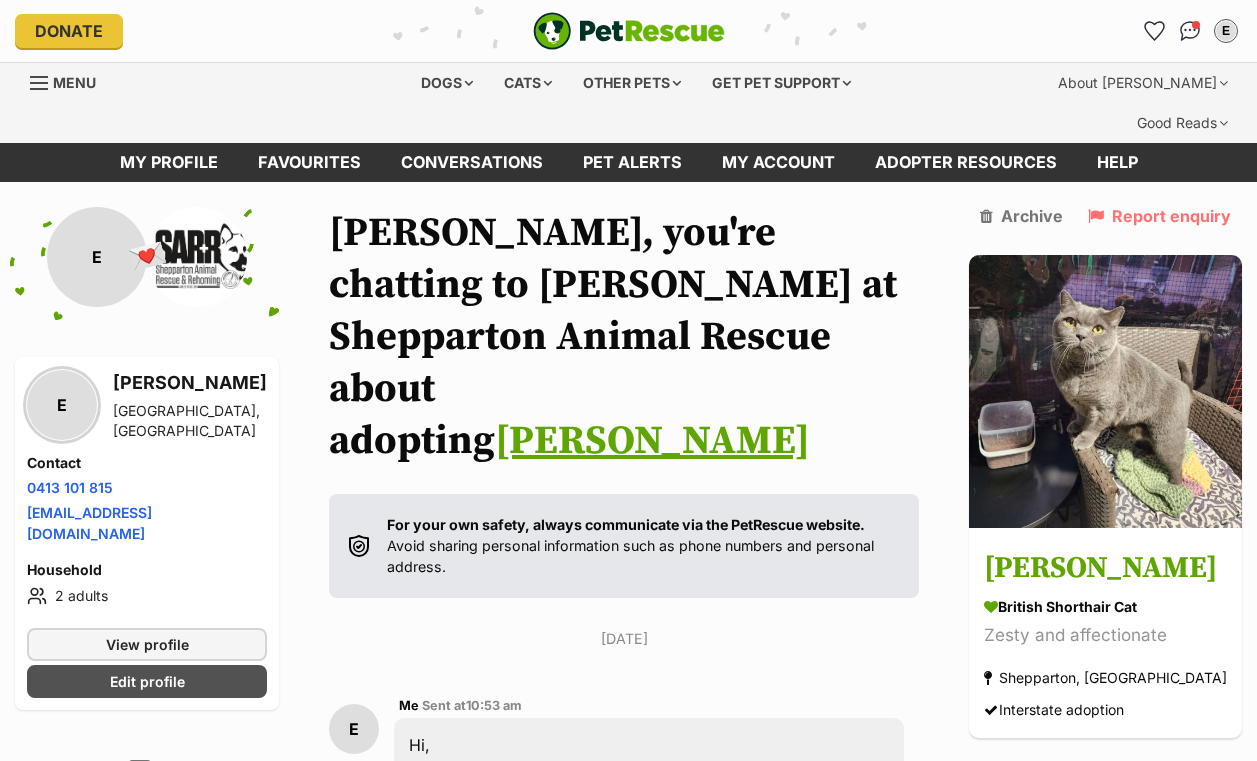 scroll, scrollTop: 1071, scrollLeft: 0, axis: vertical 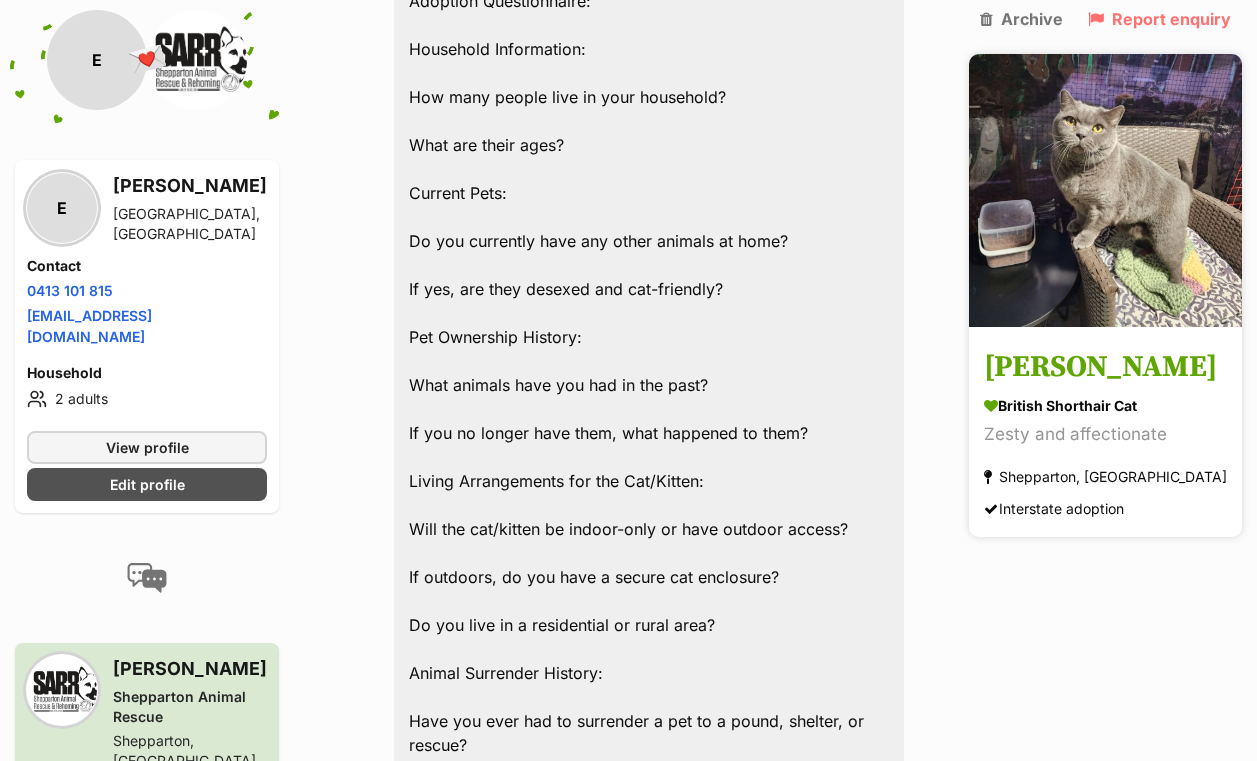 click on "Zesty and affectionate" at bounding box center (1105, 435) 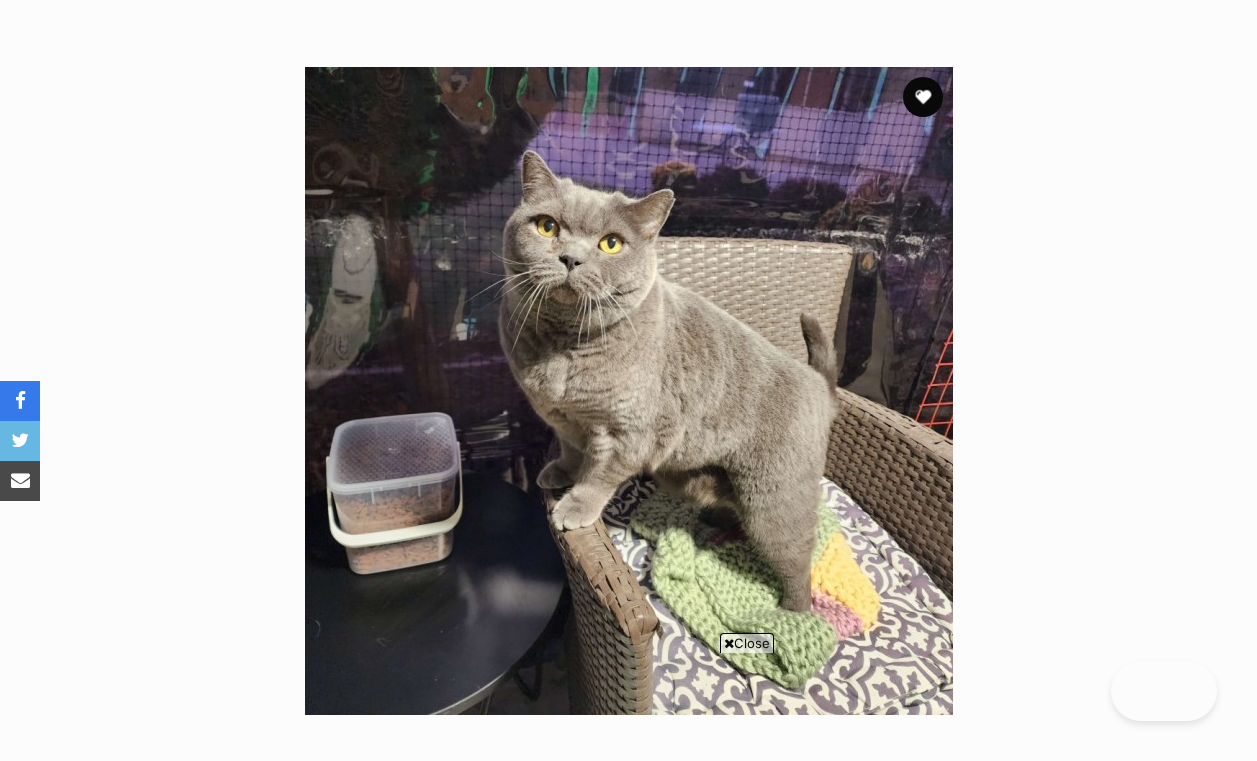 scroll, scrollTop: 0, scrollLeft: 0, axis: both 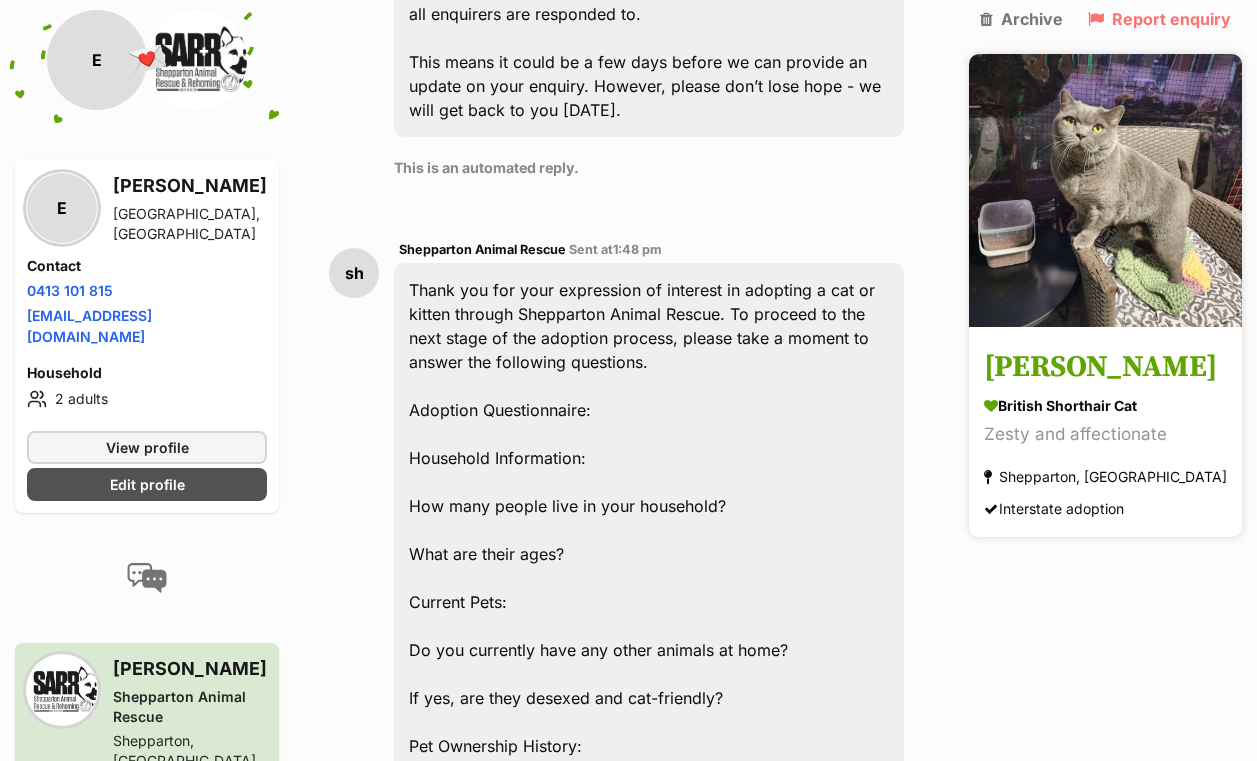 click on "[PERSON_NAME]" at bounding box center [1105, 368] 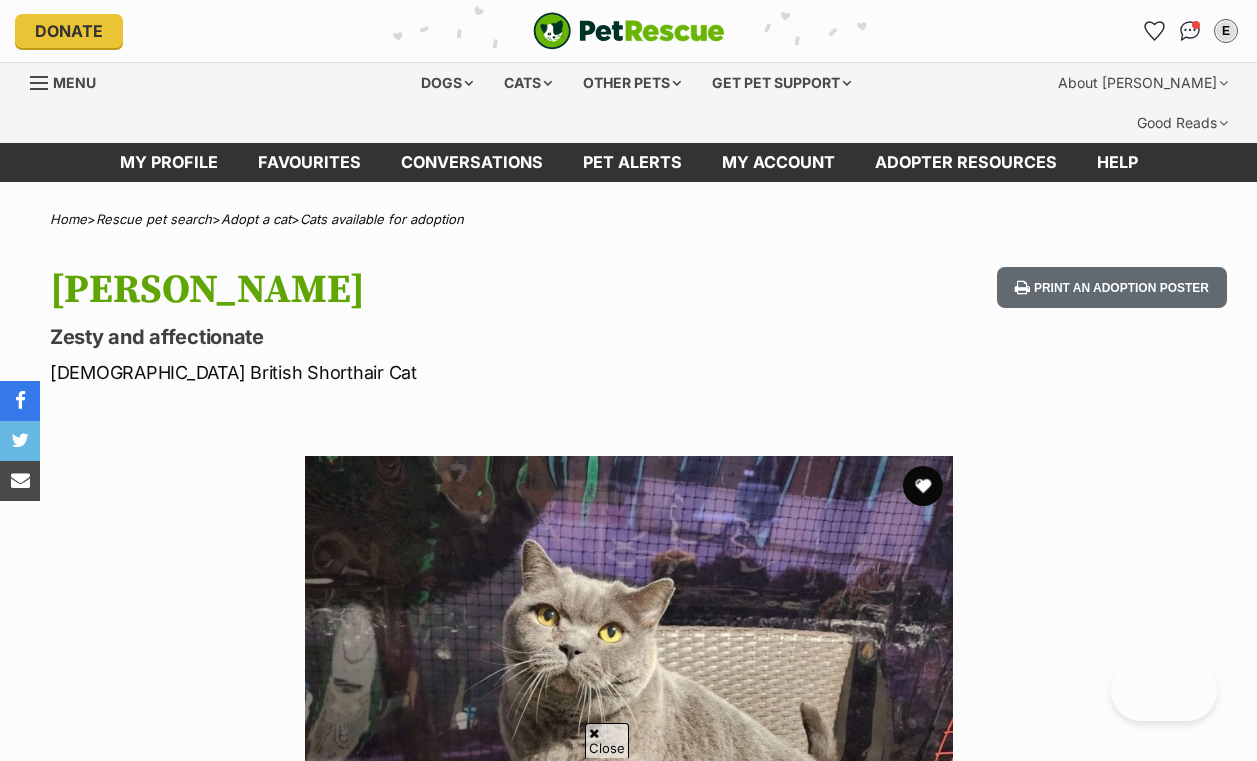 scroll, scrollTop: 1216, scrollLeft: 0, axis: vertical 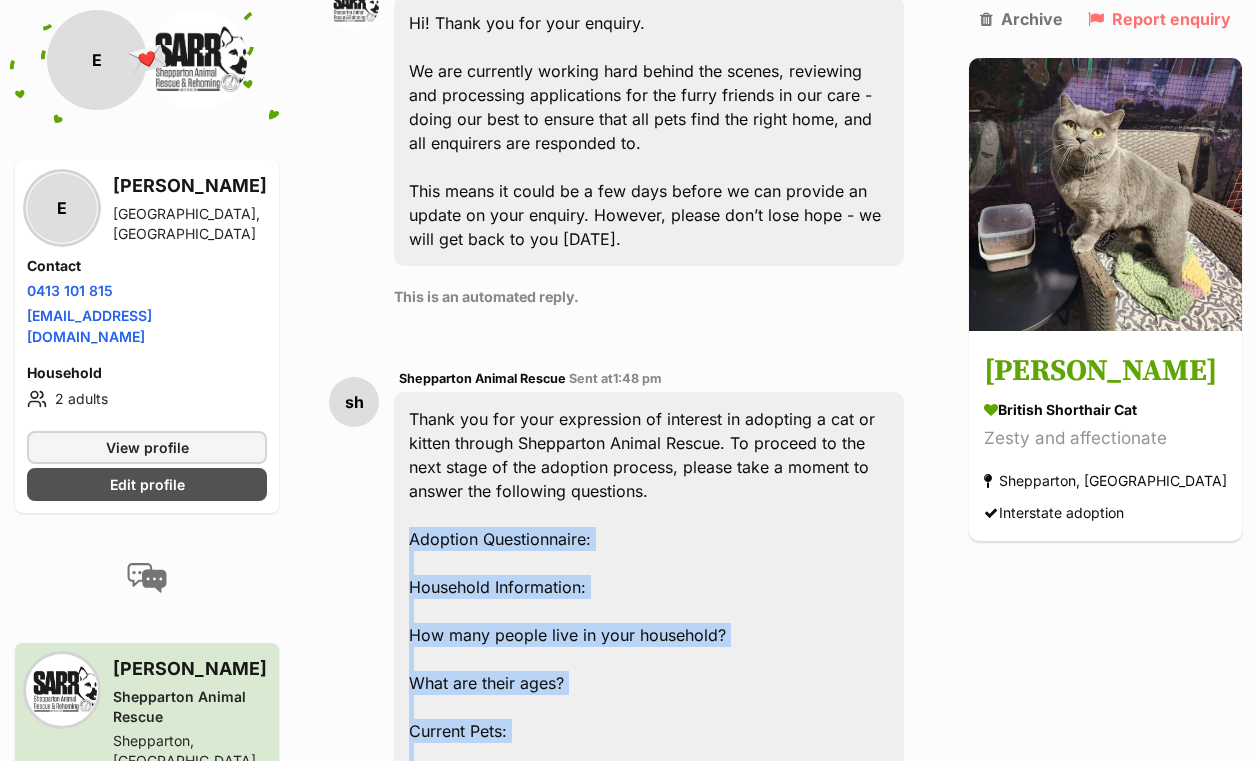 drag, startPoint x: 682, startPoint y: 606, endPoint x: 405, endPoint y: 371, distance: 363.25473 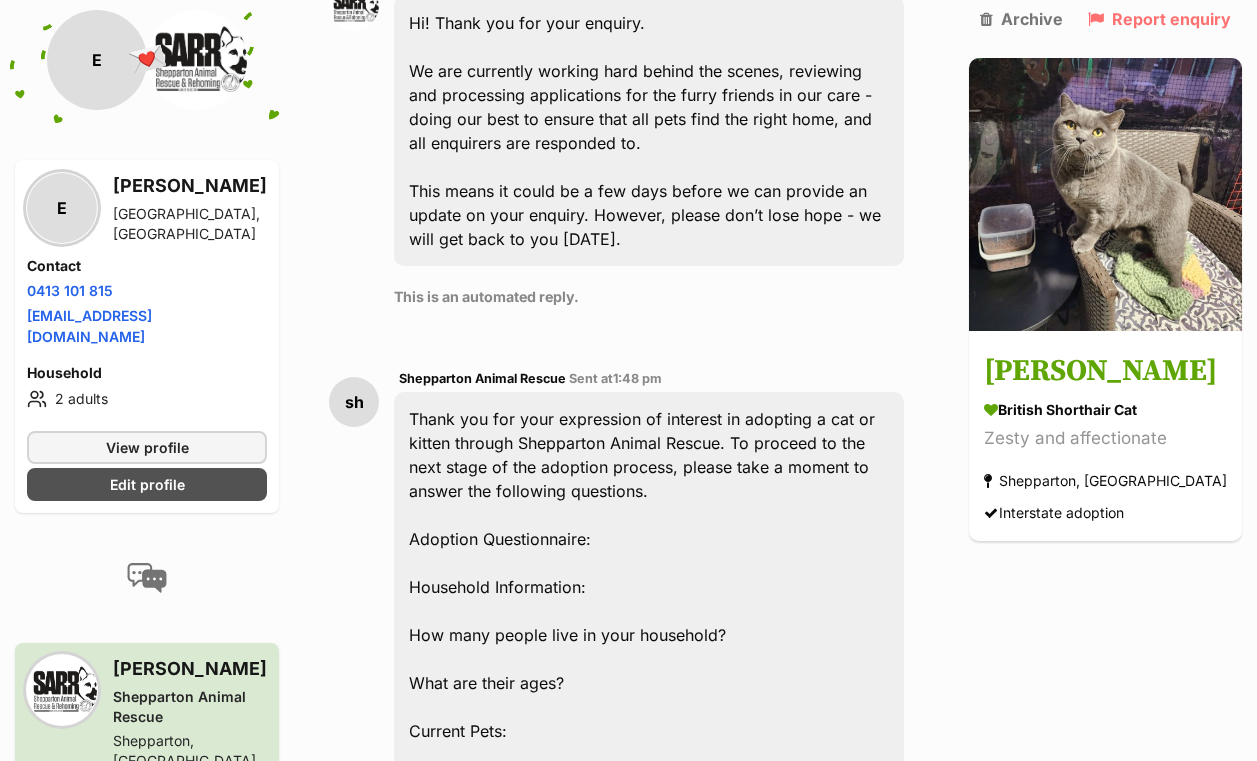 click on "sh
Shepparton Animal Rescue
Sent at
1:48 pm
Thank you for your expression of interest in adopting a cat or kitten through Shepparton Animal Rescue. To proceed to the next stage of the adoption process, please take a moment to answer the following questions. Adoption Questionnaire: Household Information: How many people live in your household? What are their ages? Current Pets: Do you currently have any other animals at home? If yes, are they desexed and cat-friendly? Pet Ownership History: What animals have you had in the past? If you no longer have them, what happened to them? Living Arrangements for the Cat/Kitten: Will the cat/kitten be indoor-only or have outdoor access? If outdoors, do you have a secure cat enclosure? Do you live in a residential or rural area? Animal Surrender History: Have you ever had to surrender a pet to a pound, shelter, or rescue? If yes, what was the reason? Property Ownership: Do you own or rent your home? Future Care Commitment: Location & Travel:" at bounding box center (624, 1330) 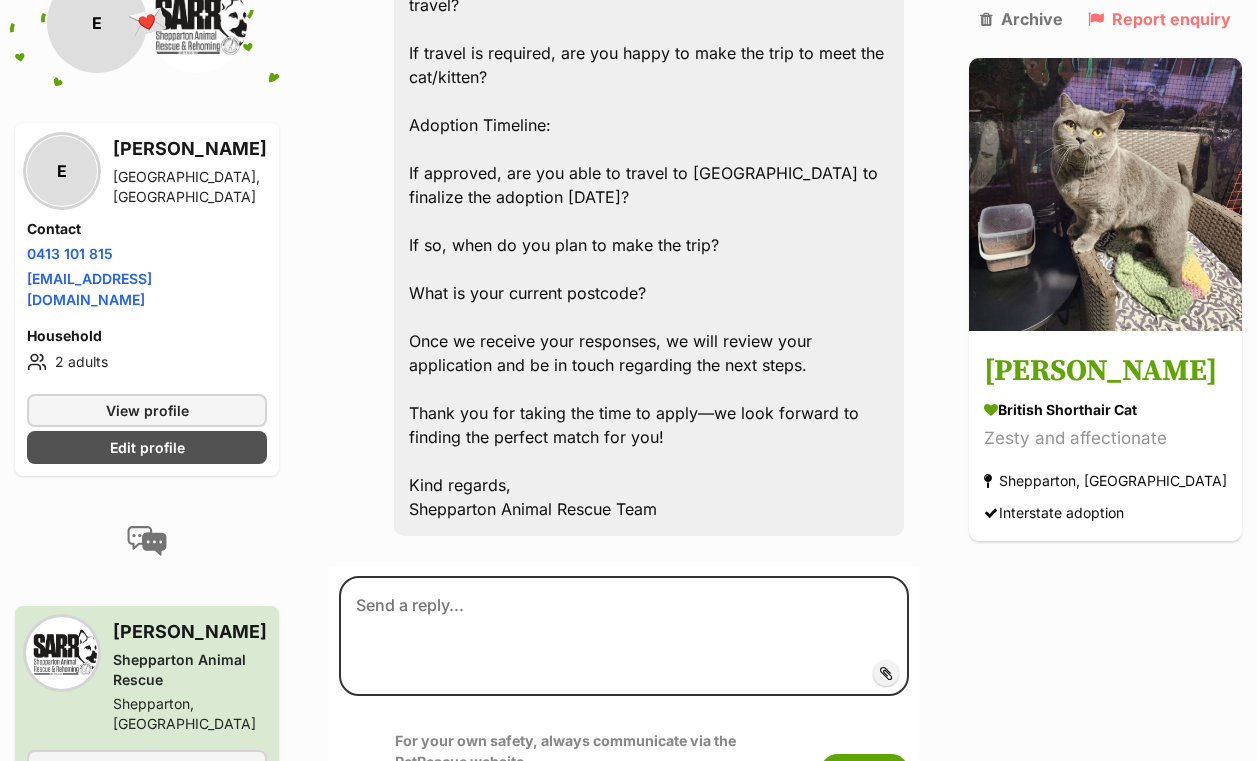 scroll, scrollTop: 3180, scrollLeft: 0, axis: vertical 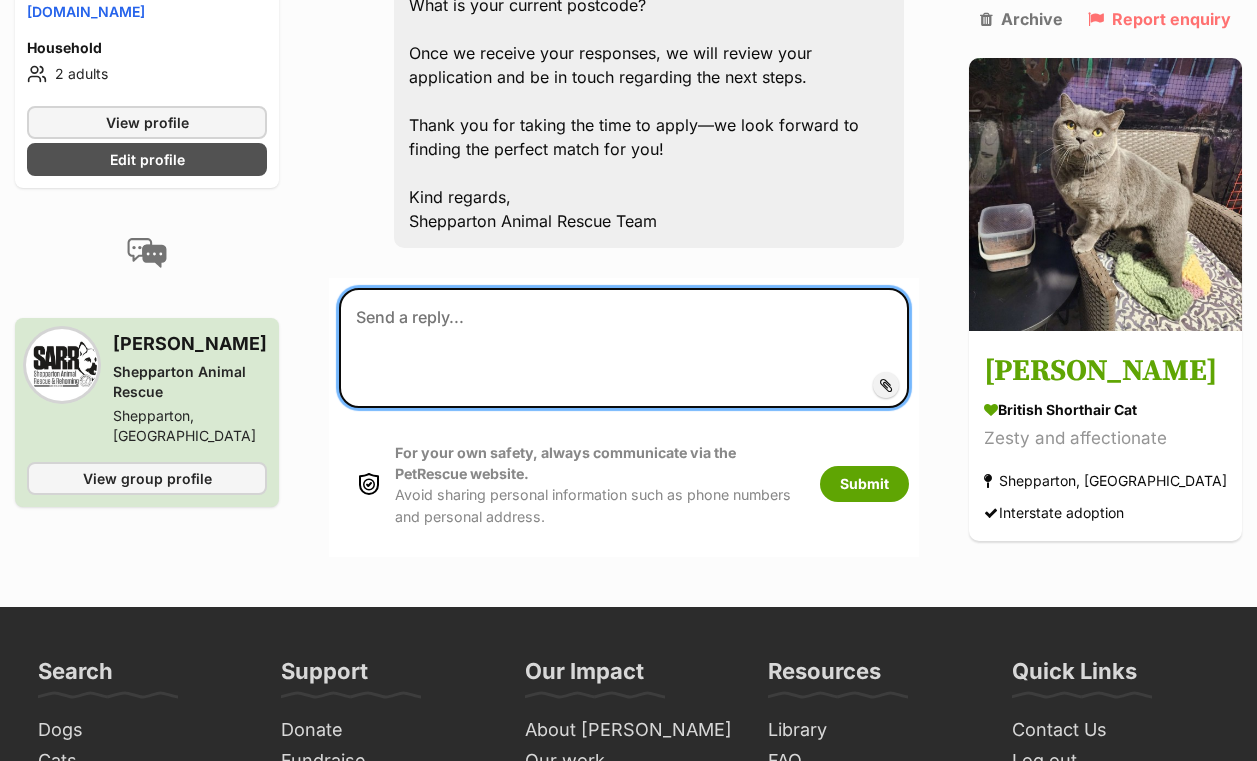 click at bounding box center [624, 348] 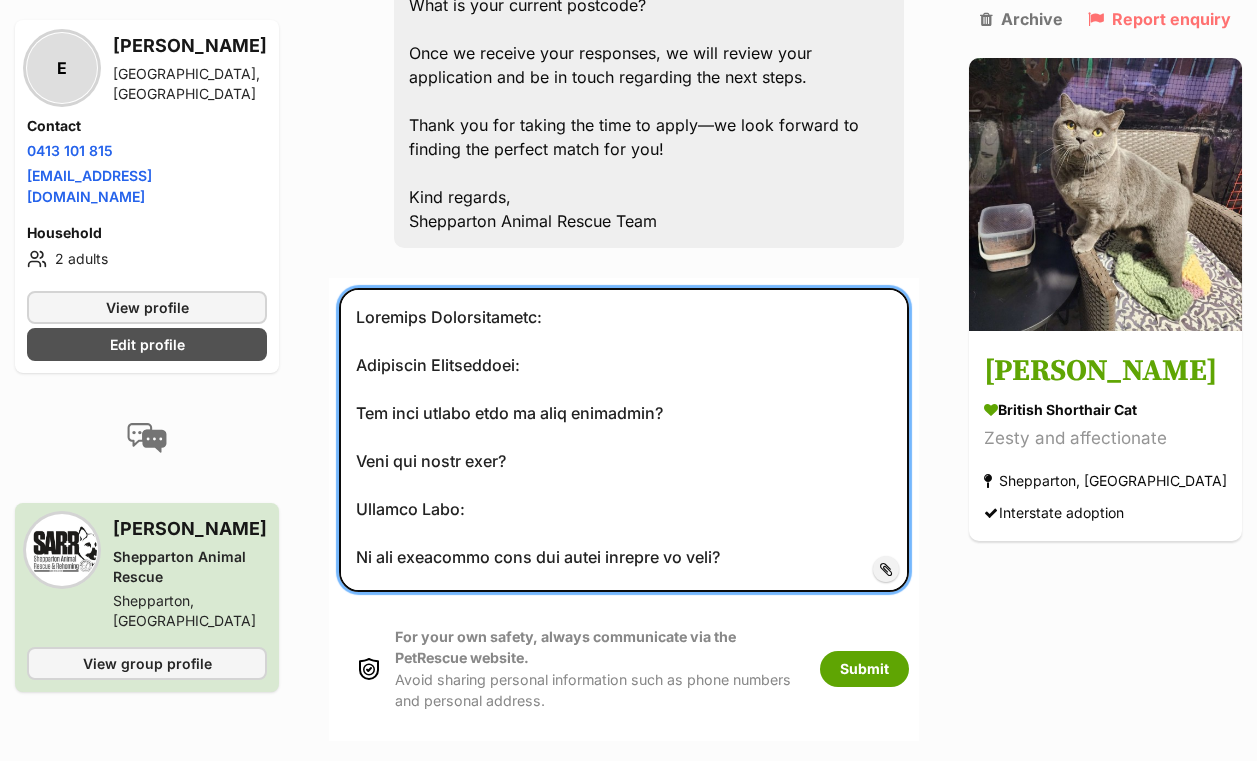 scroll, scrollTop: 0, scrollLeft: 0, axis: both 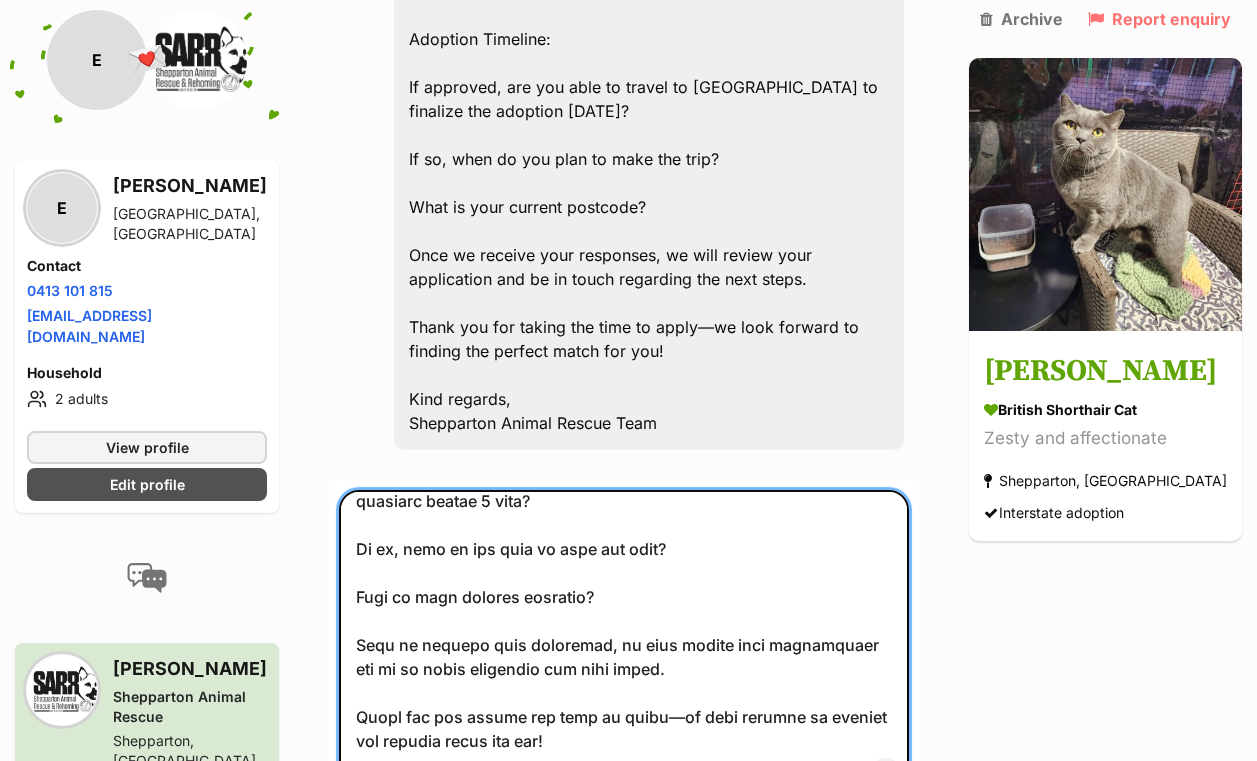 drag, startPoint x: 691, startPoint y: 515, endPoint x: 346, endPoint y: 326, distance: 393.3777 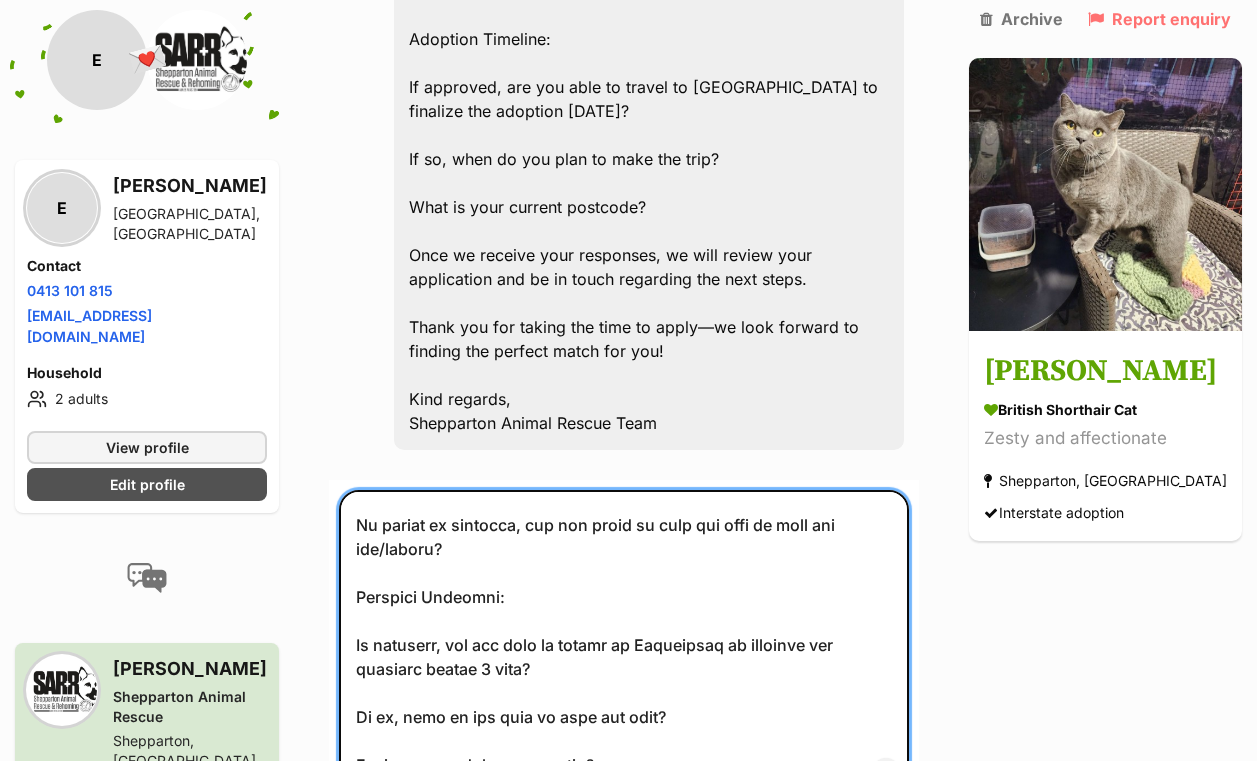 scroll, scrollTop: 1177, scrollLeft: 0, axis: vertical 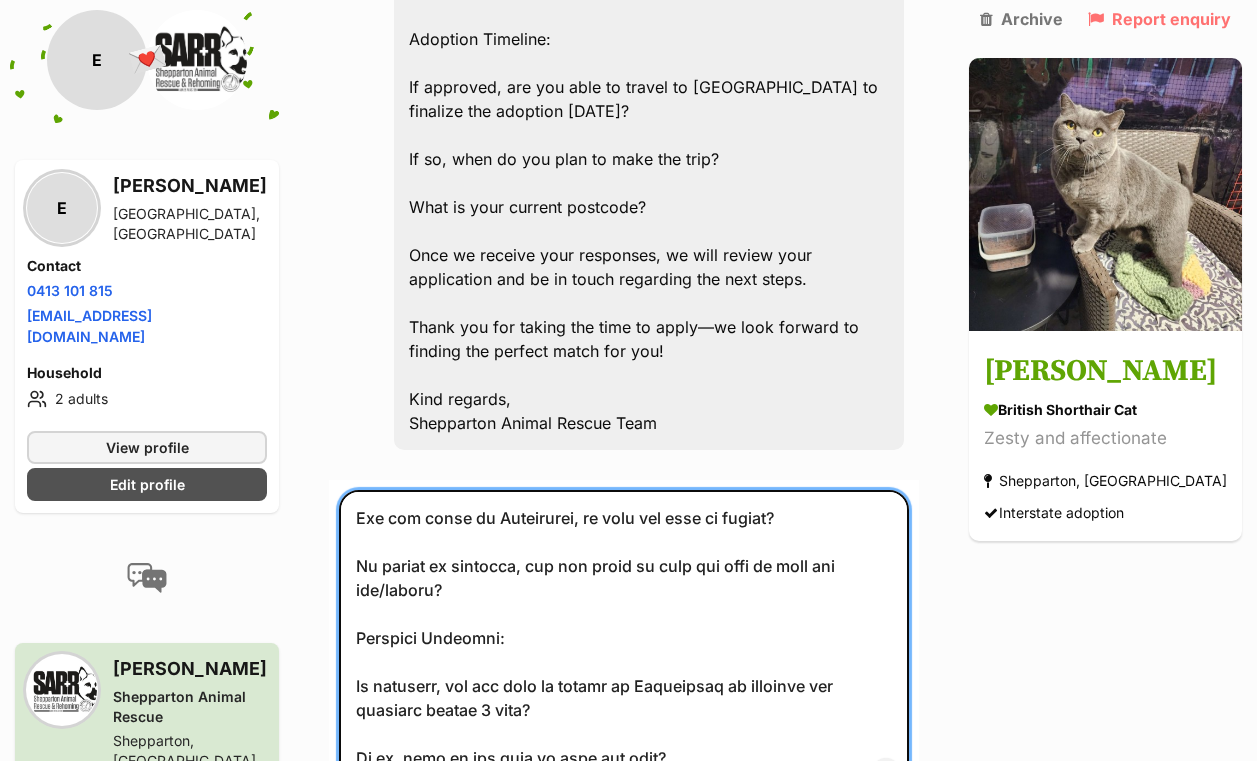click at bounding box center [624, 642] 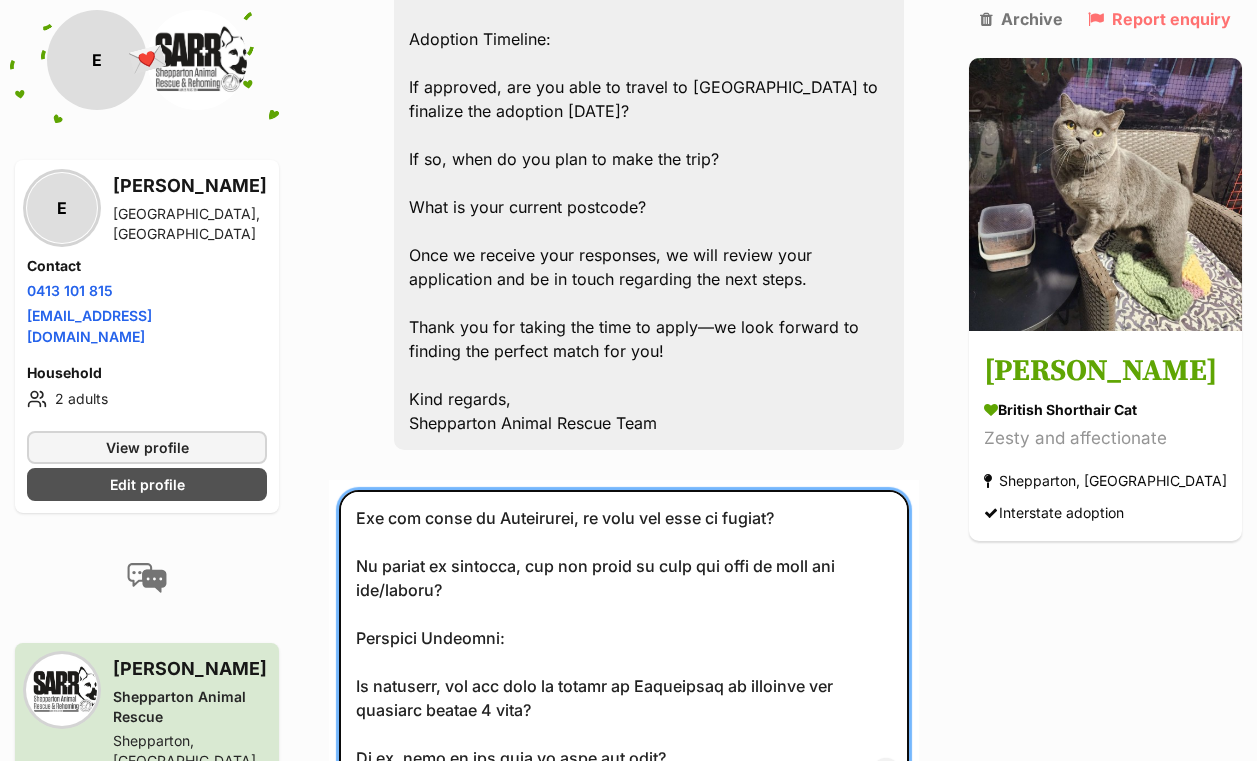 click at bounding box center [624, 642] 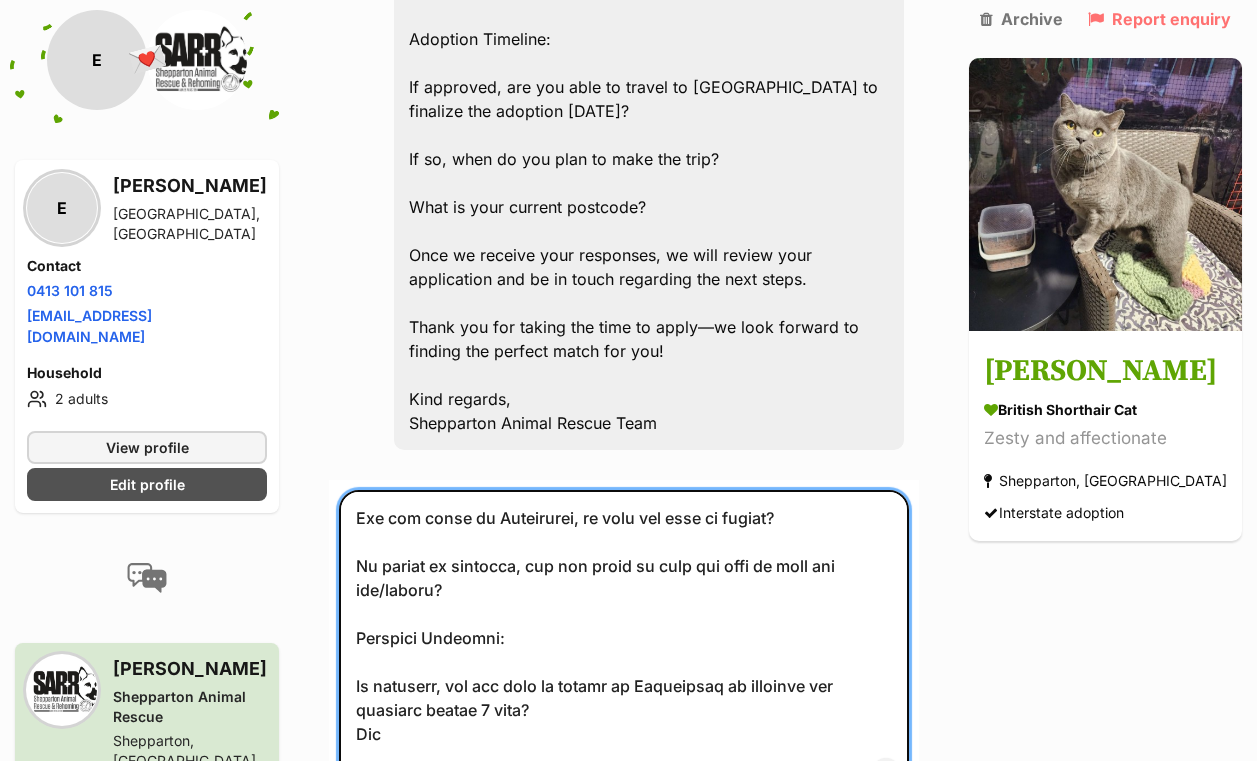 click at bounding box center [624, 642] 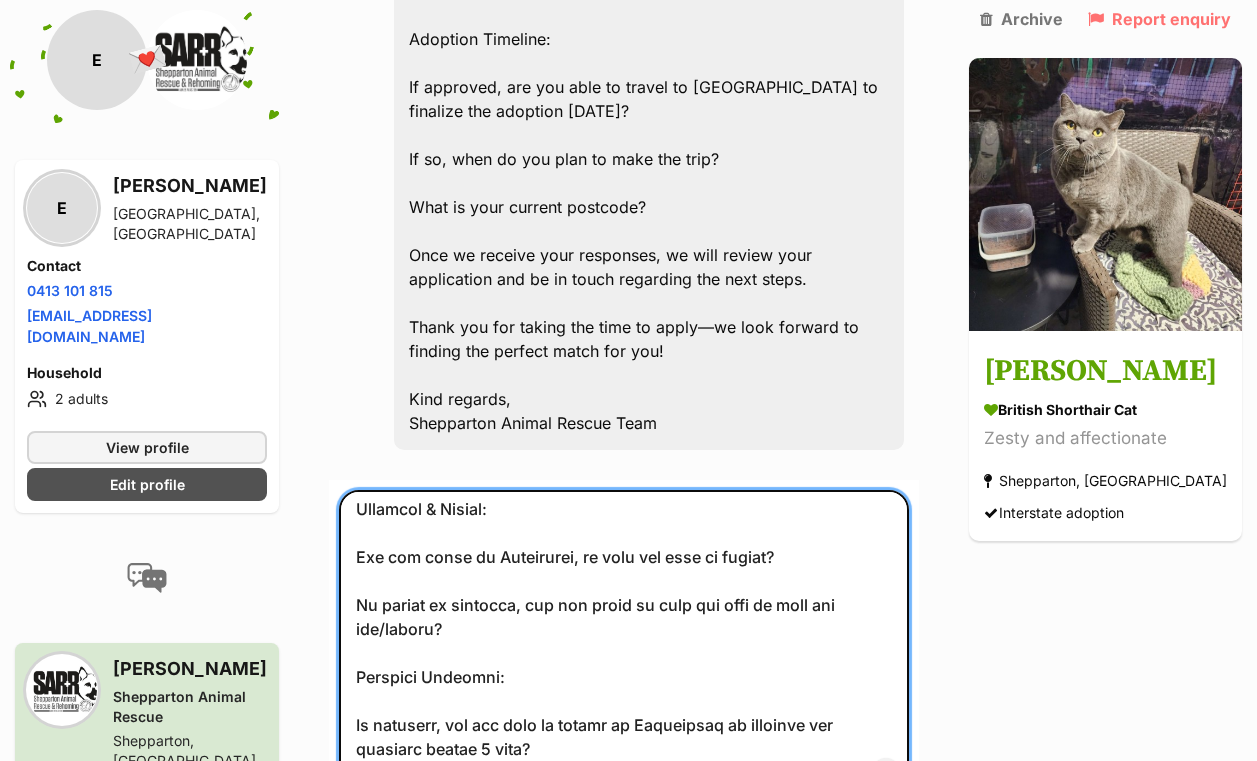 scroll, scrollTop: 1116, scrollLeft: 0, axis: vertical 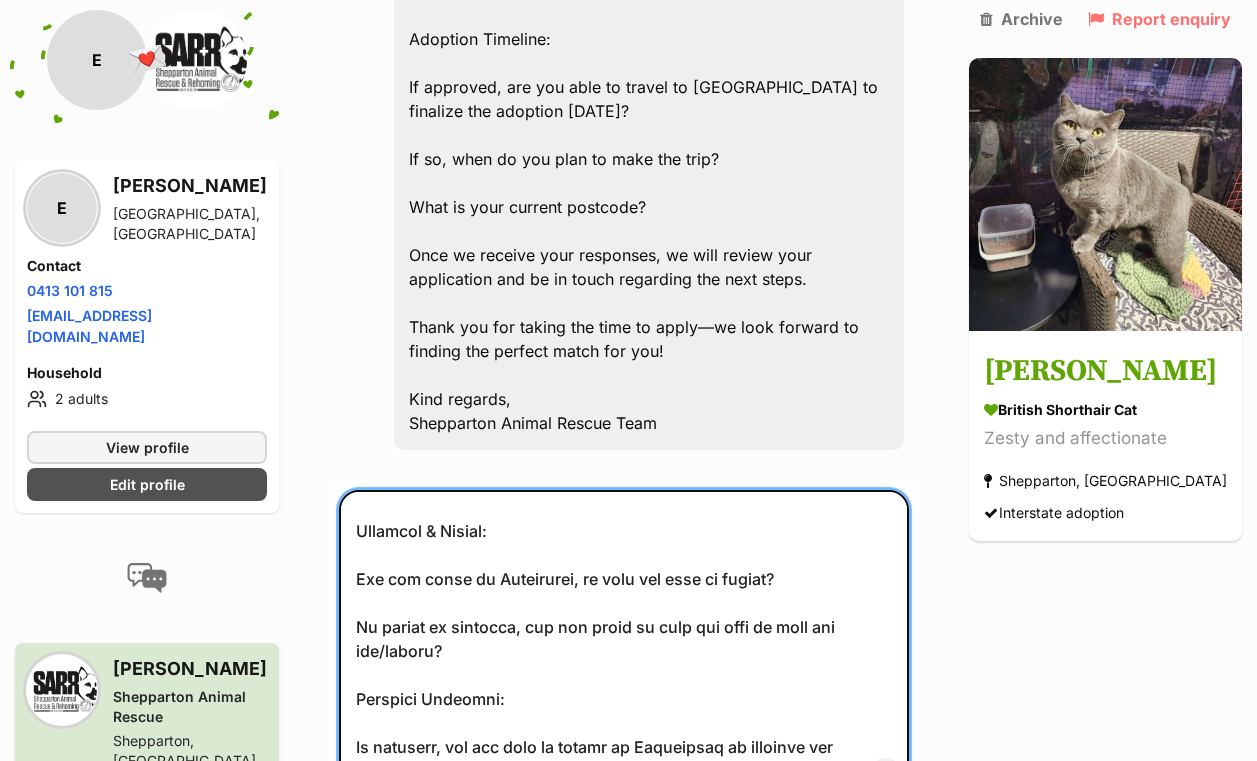 click at bounding box center (624, 642) 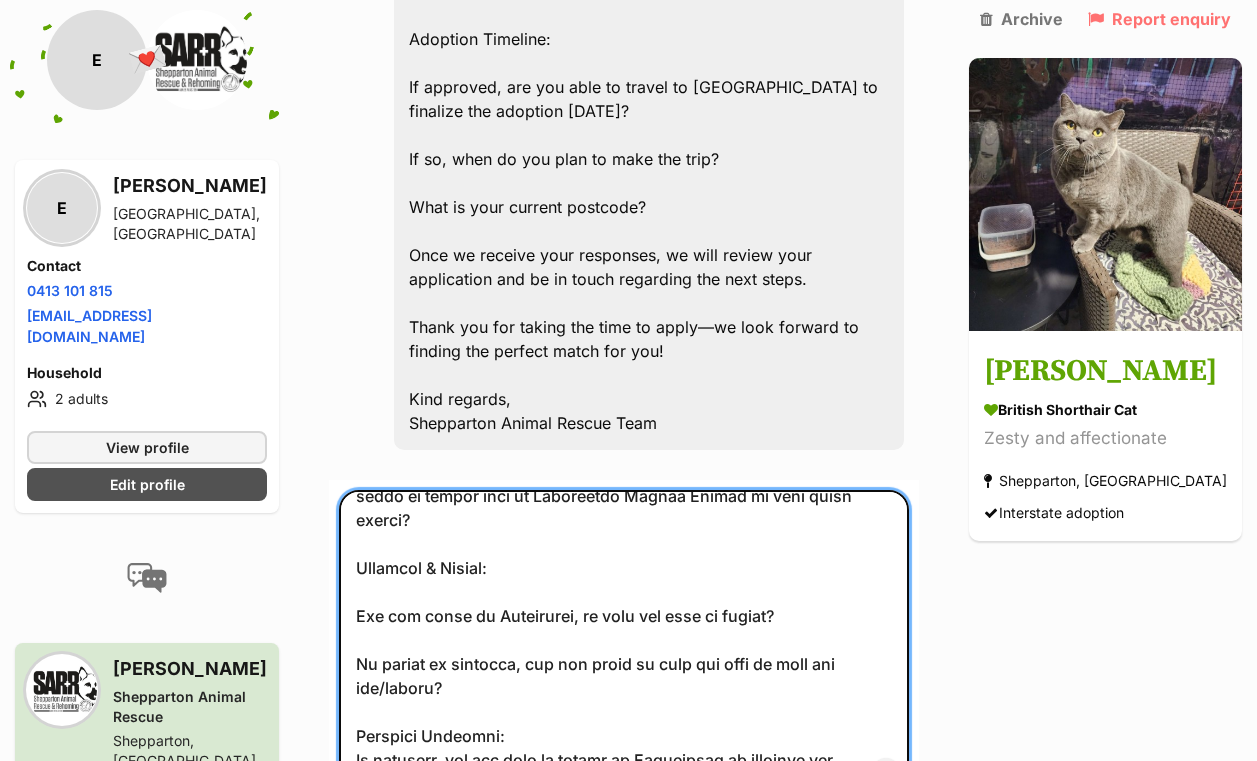 scroll, scrollTop: 1078, scrollLeft: 0, axis: vertical 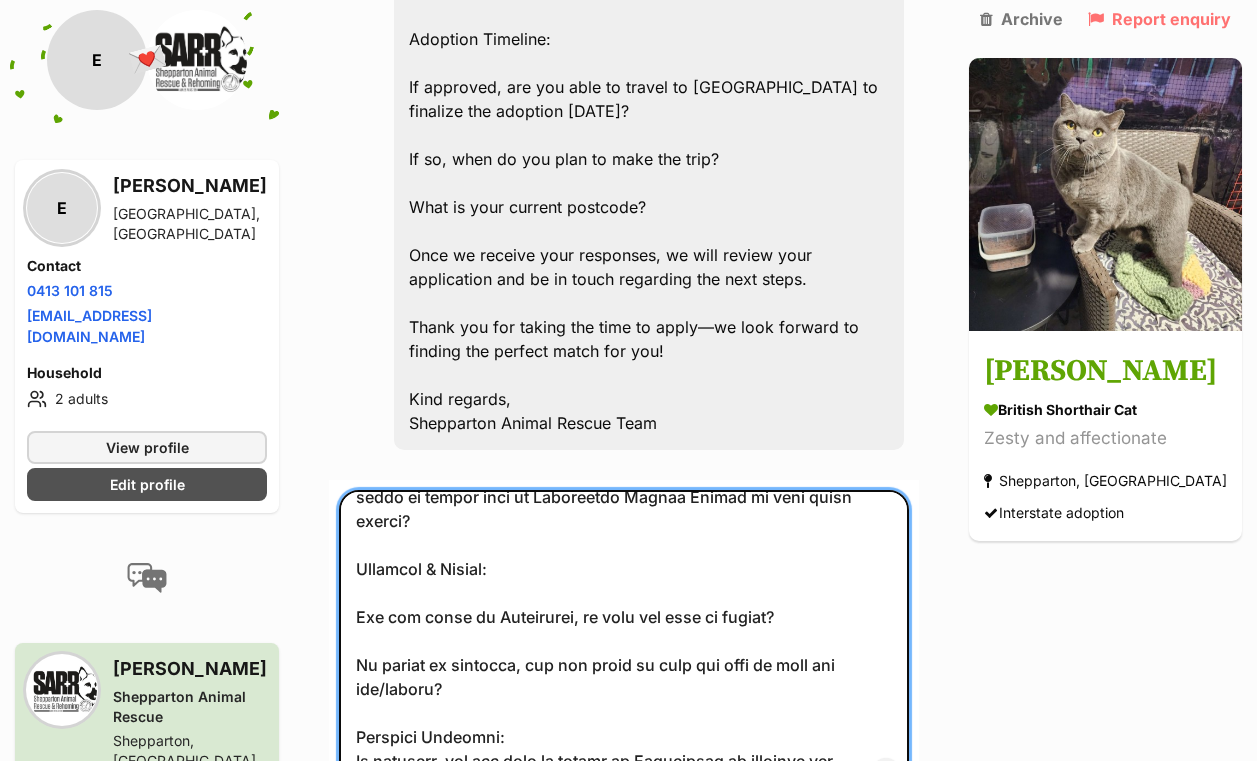 click at bounding box center (624, 642) 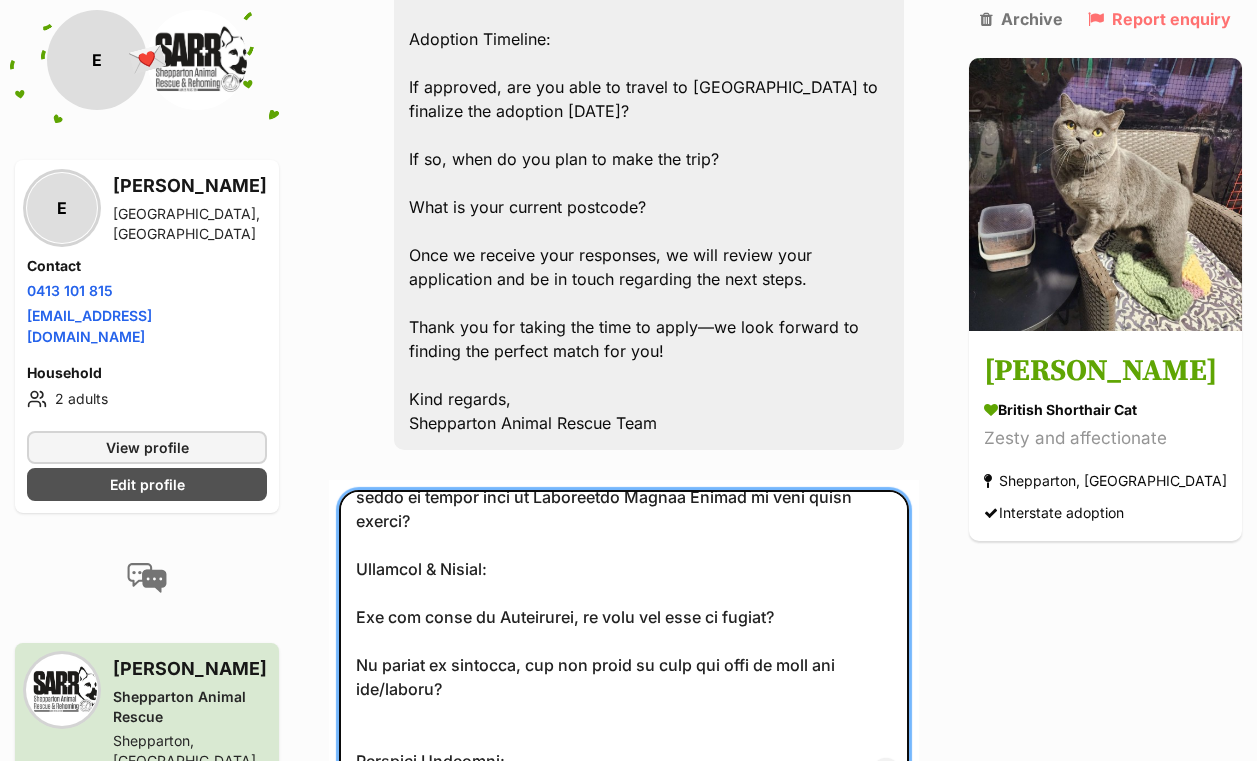 click at bounding box center (624, 642) 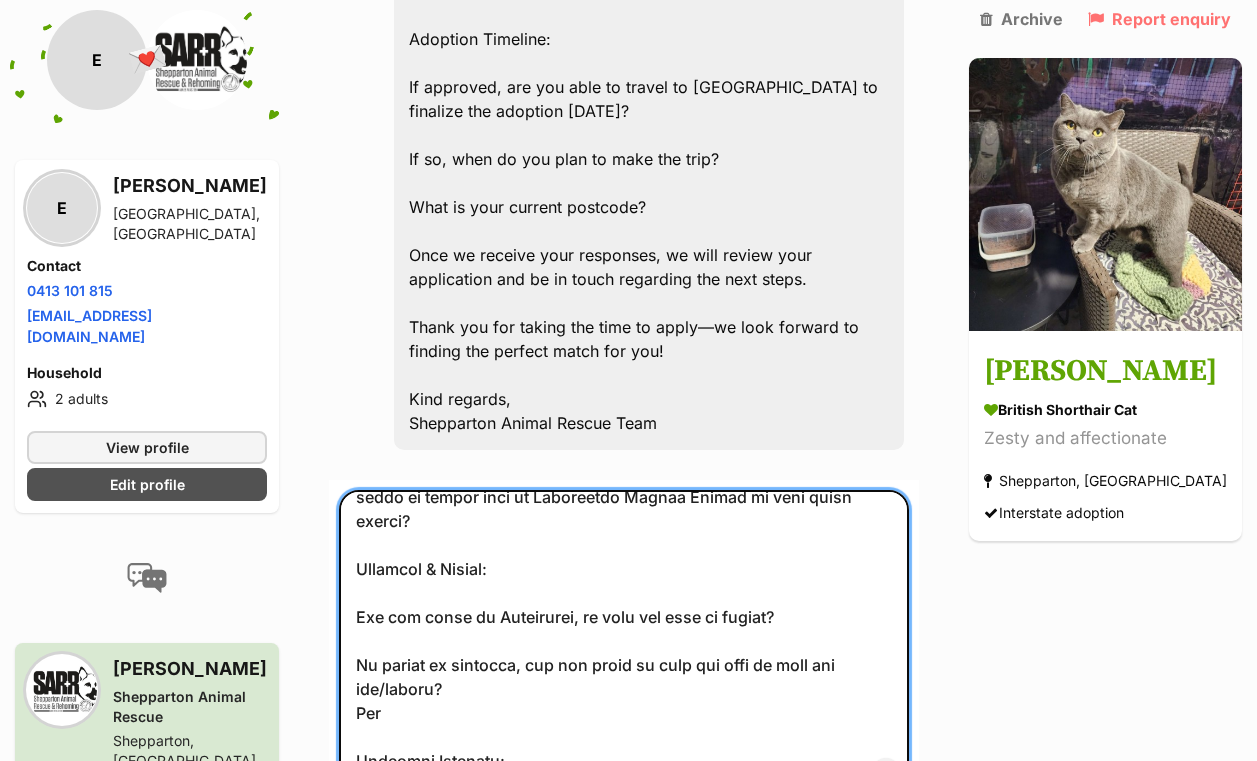 click at bounding box center (624, 642) 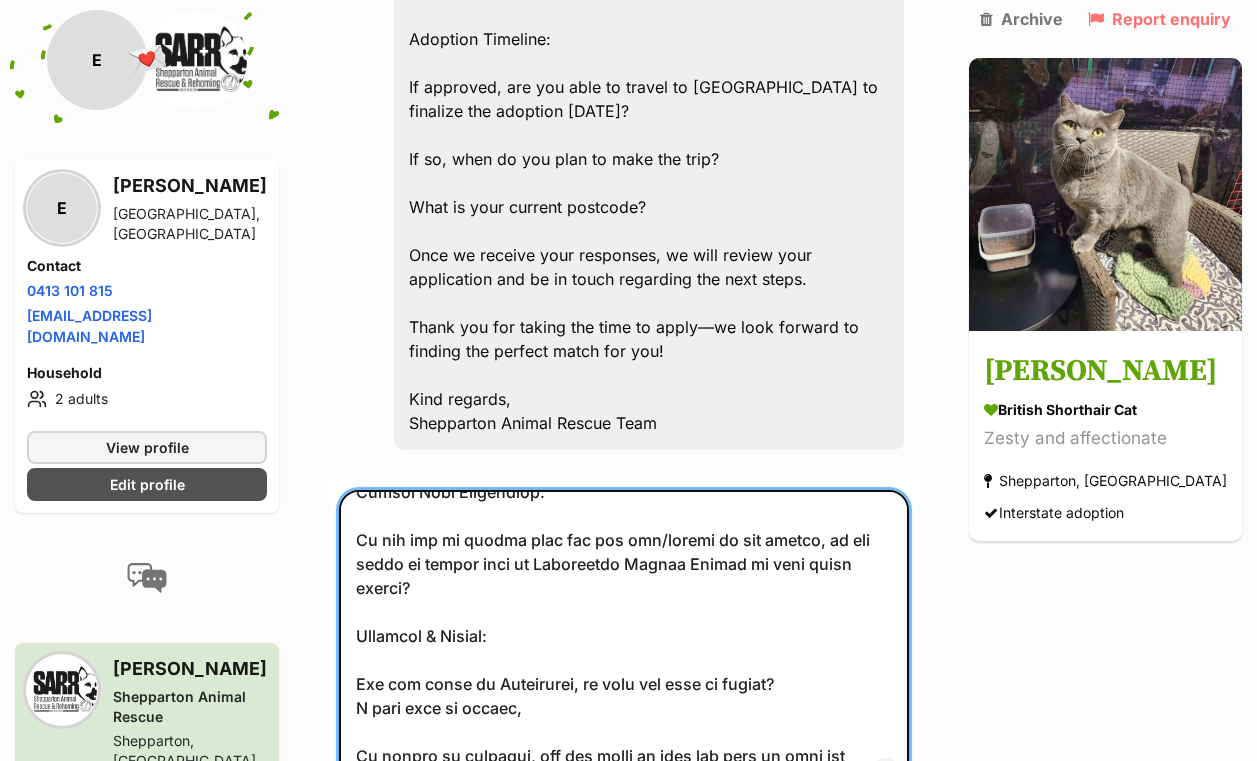 scroll, scrollTop: 994, scrollLeft: 0, axis: vertical 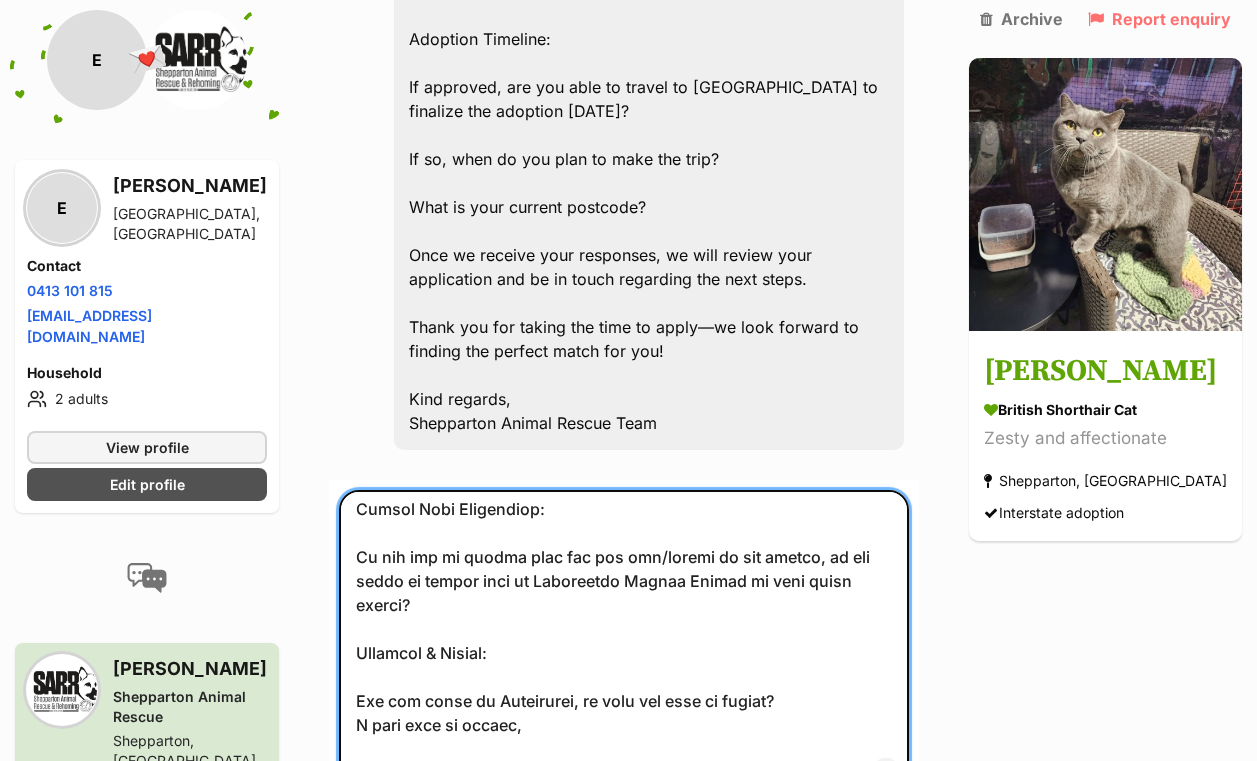 click at bounding box center (624, 642) 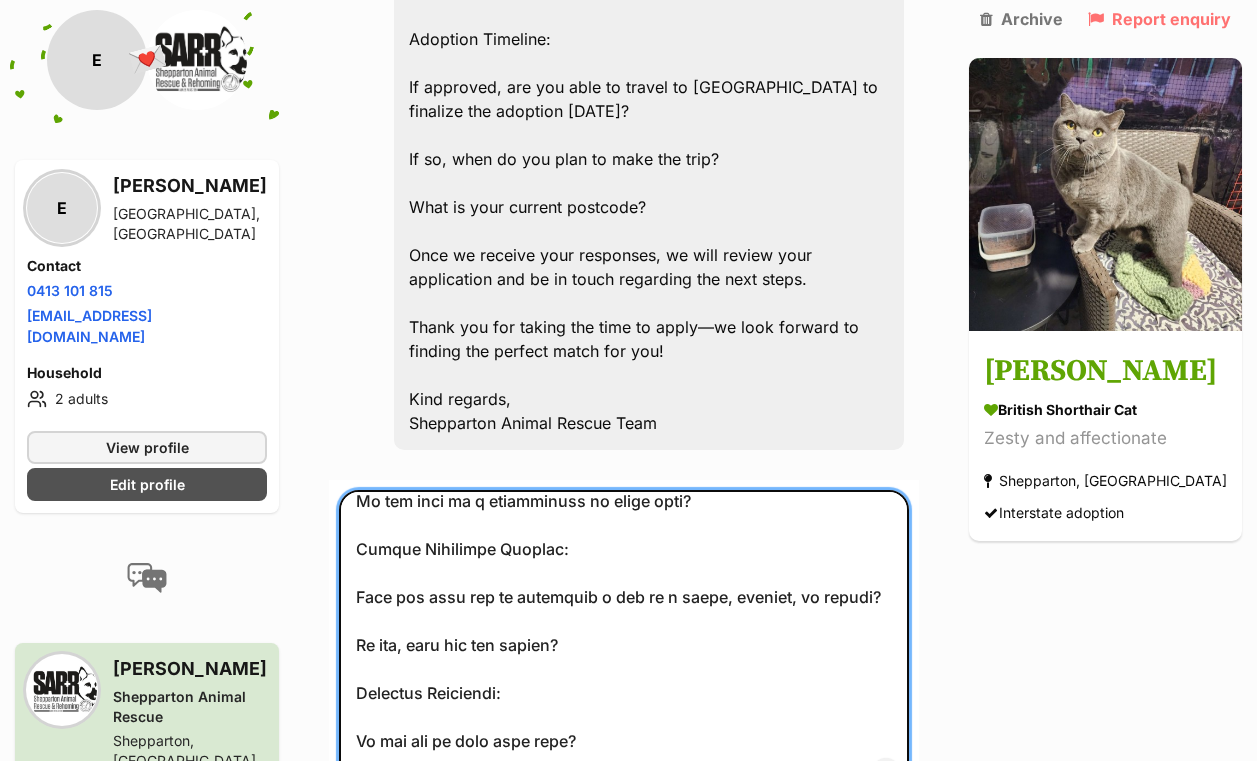 scroll, scrollTop: 635, scrollLeft: 0, axis: vertical 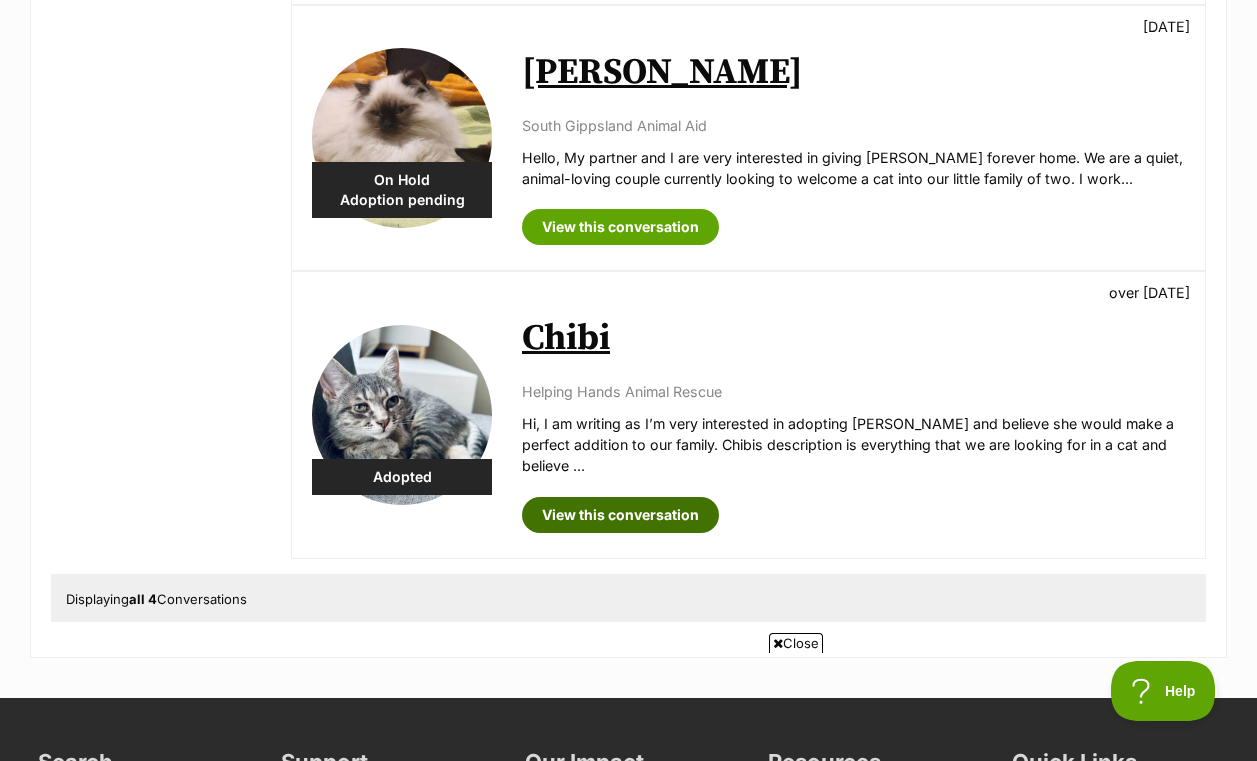 click on "View this conversation" at bounding box center [620, 515] 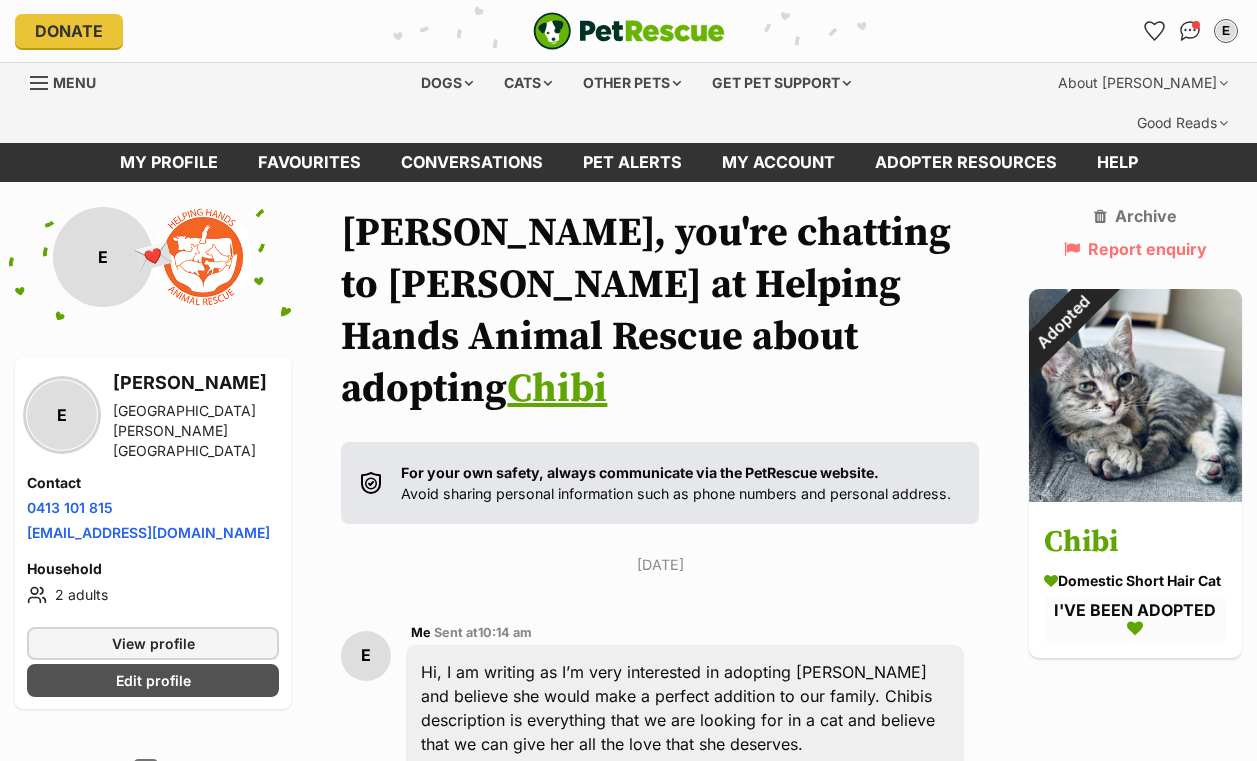 scroll, scrollTop: 221, scrollLeft: 0, axis: vertical 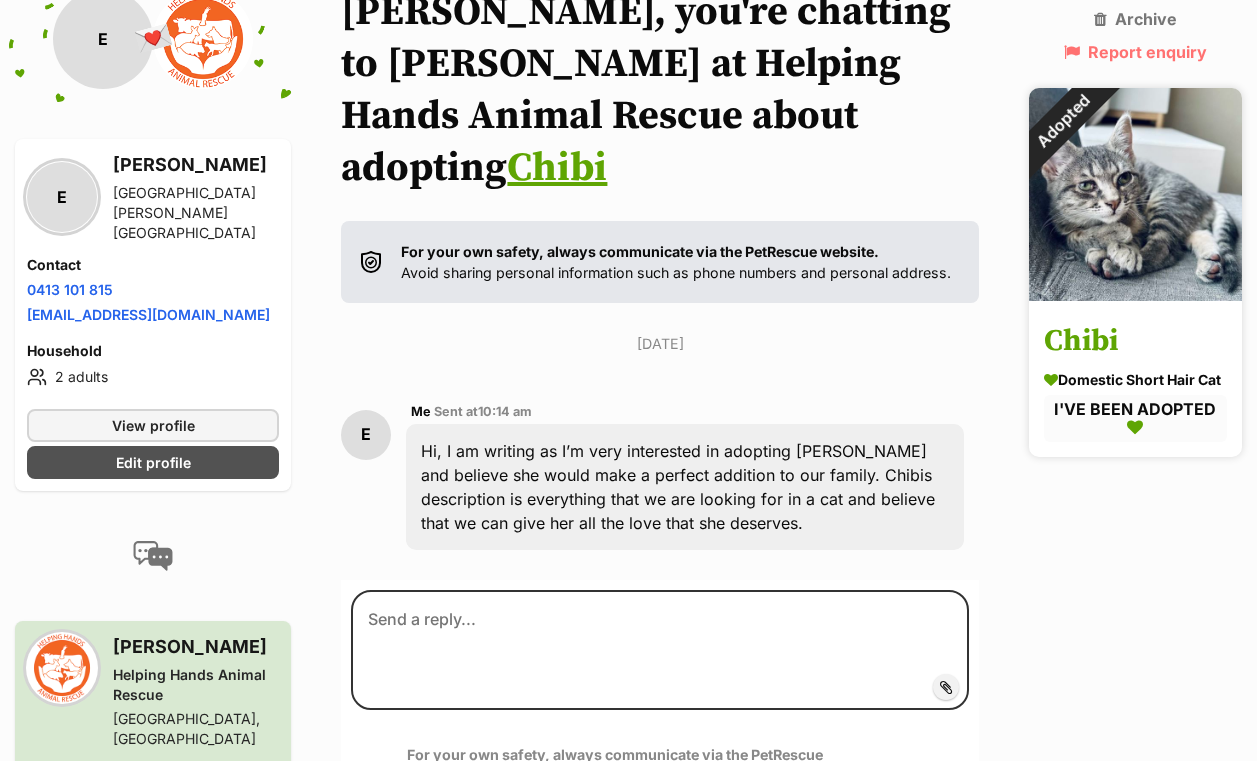 click on "Chibi" at bounding box center (1135, 341) 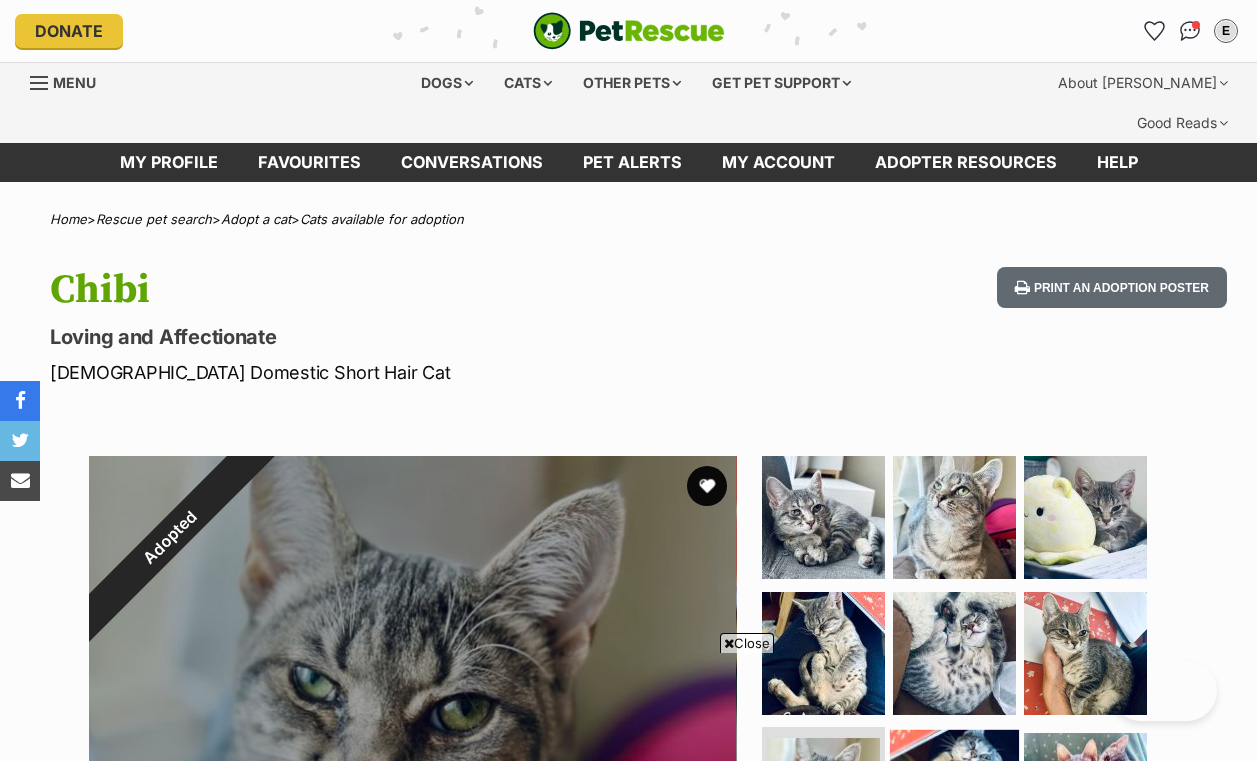click at bounding box center [954, 794] 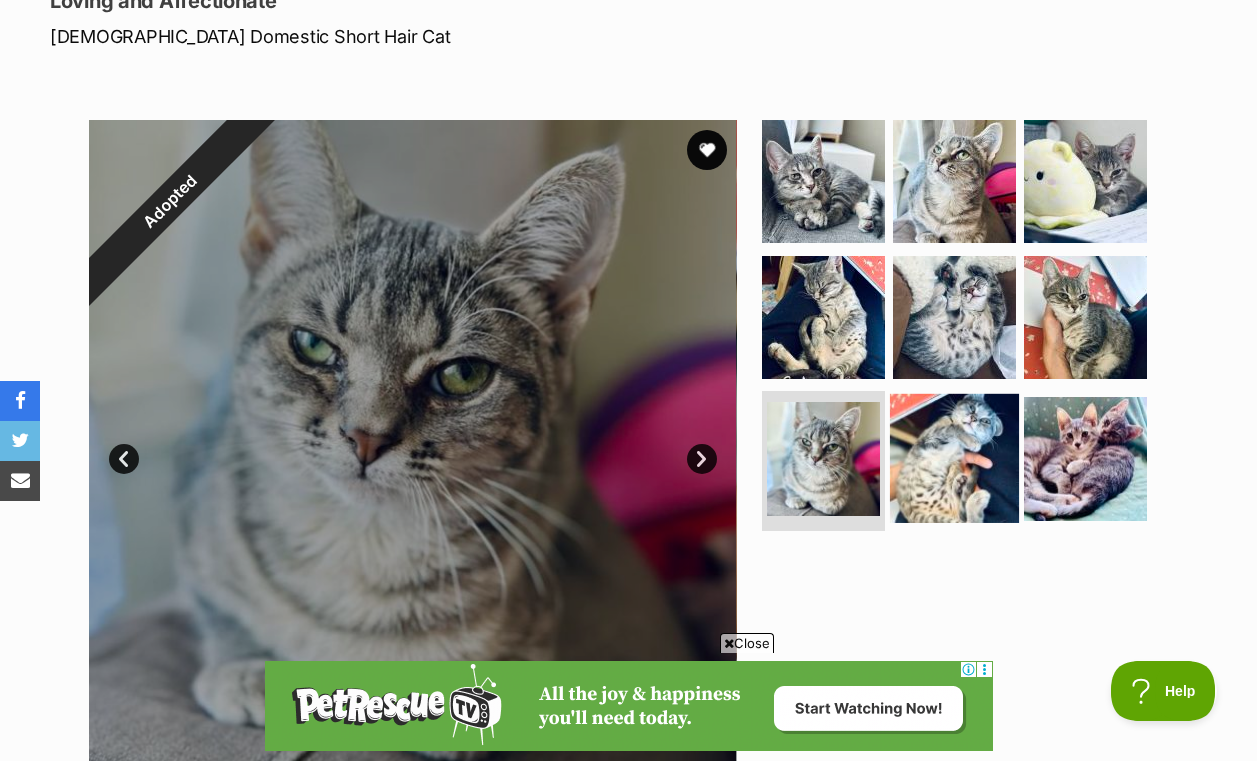 scroll, scrollTop: 0, scrollLeft: 0, axis: both 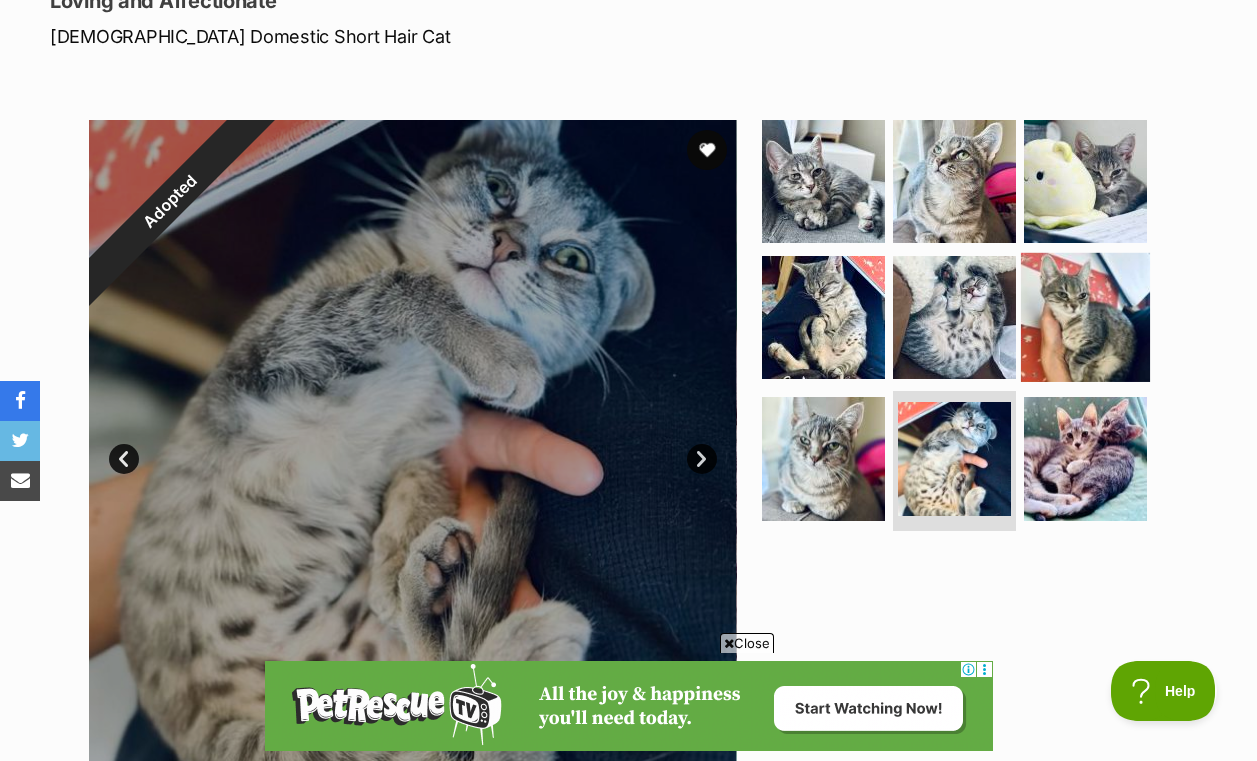 click at bounding box center (1085, 316) 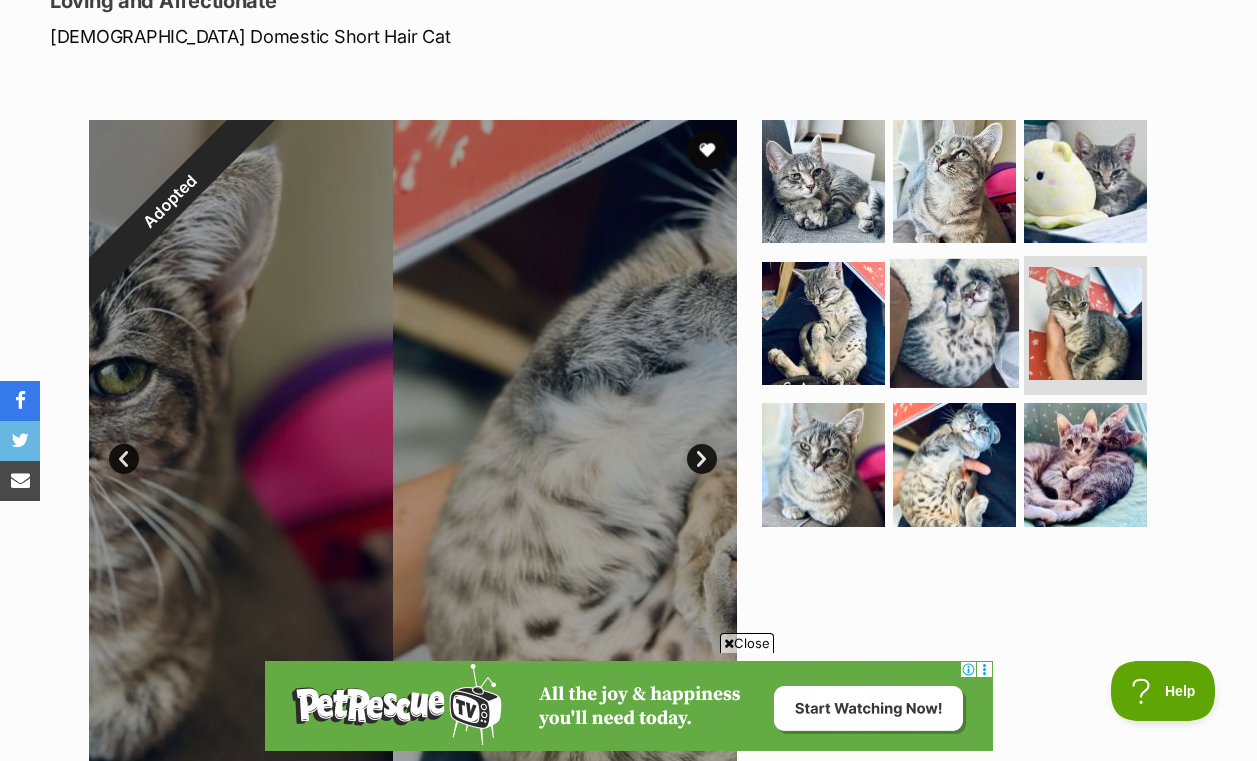 click at bounding box center [954, 322] 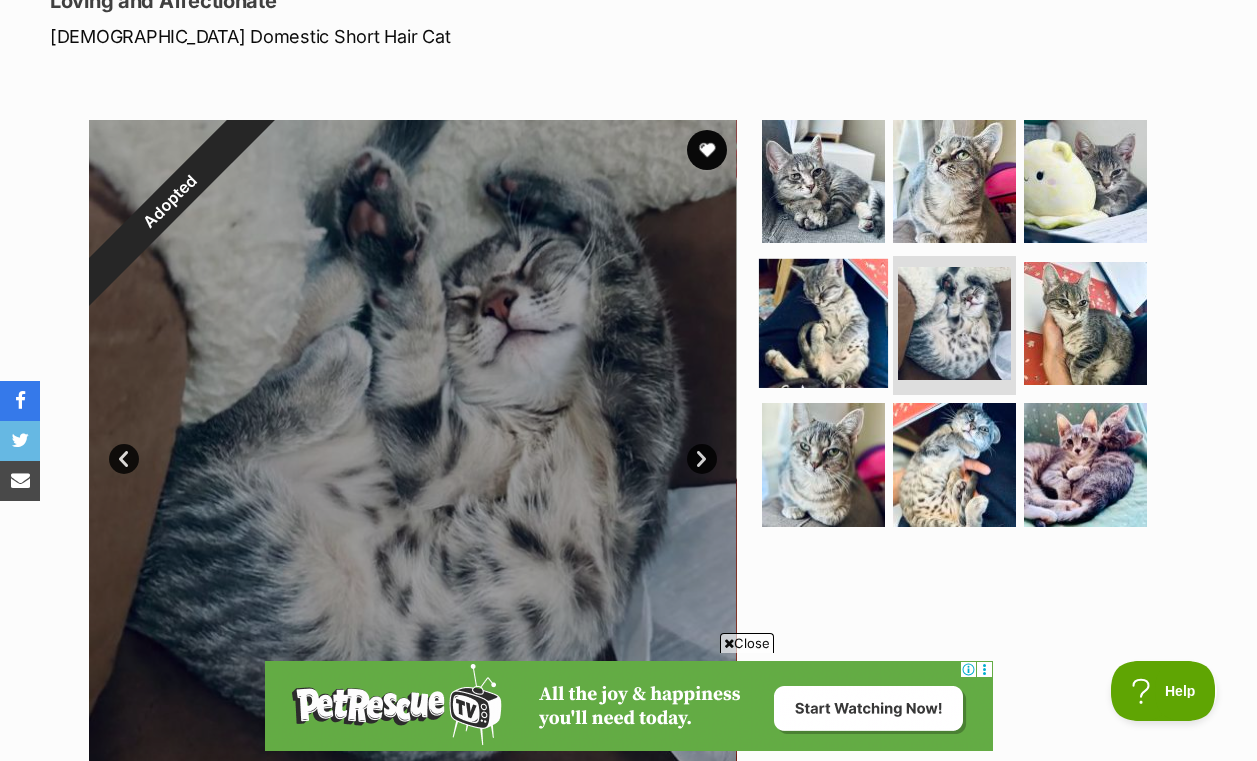 click at bounding box center (823, 322) 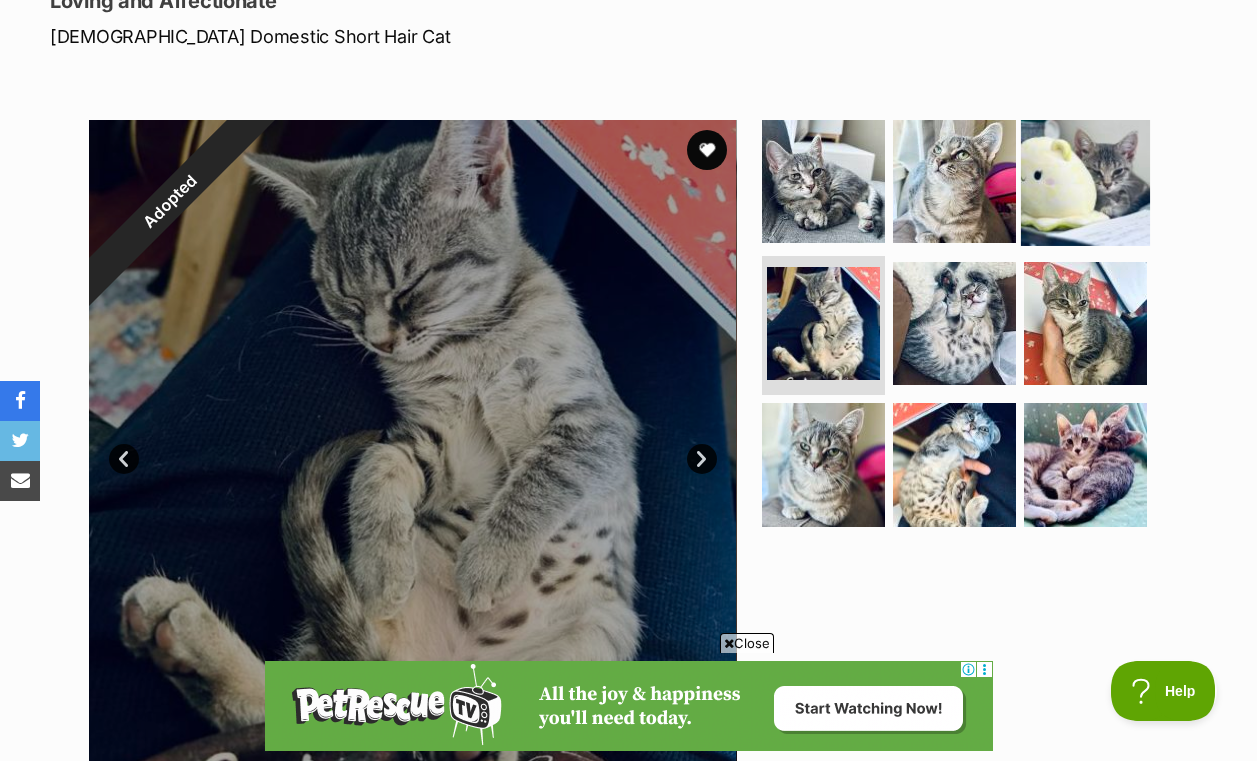 click at bounding box center [1085, 181] 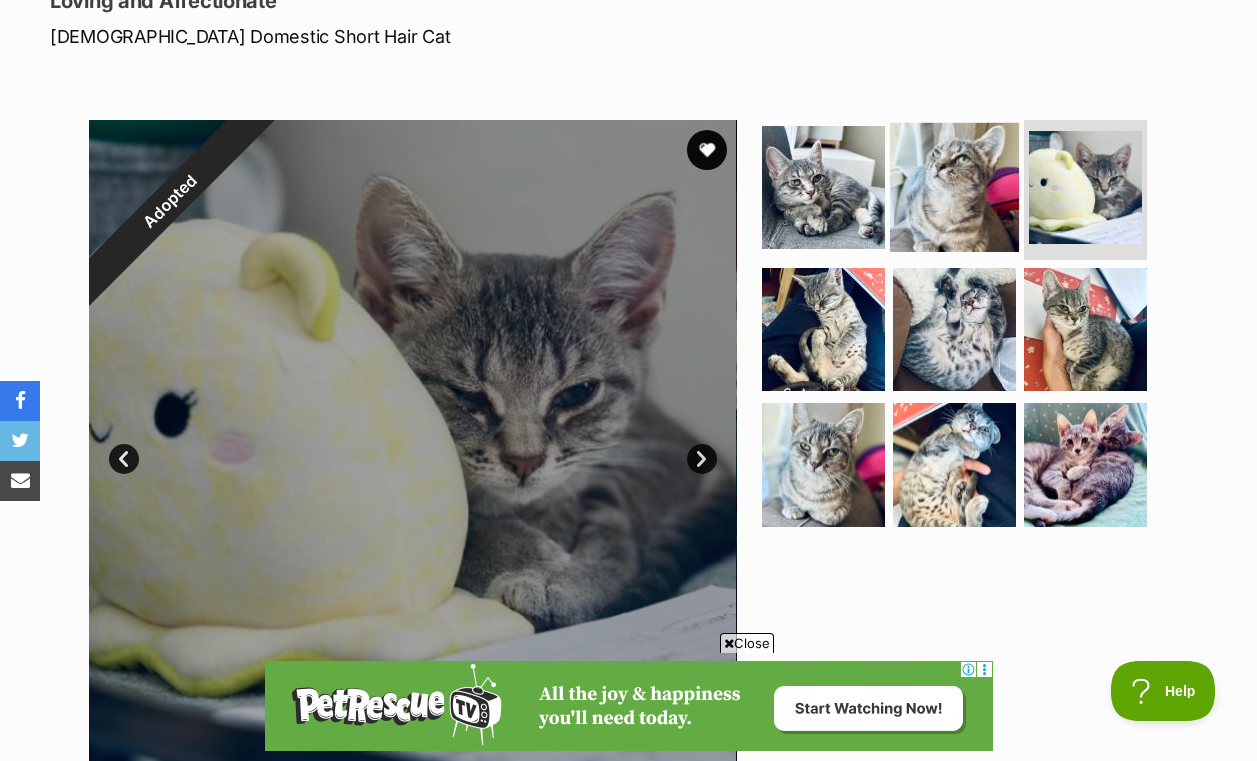 click at bounding box center [954, 187] 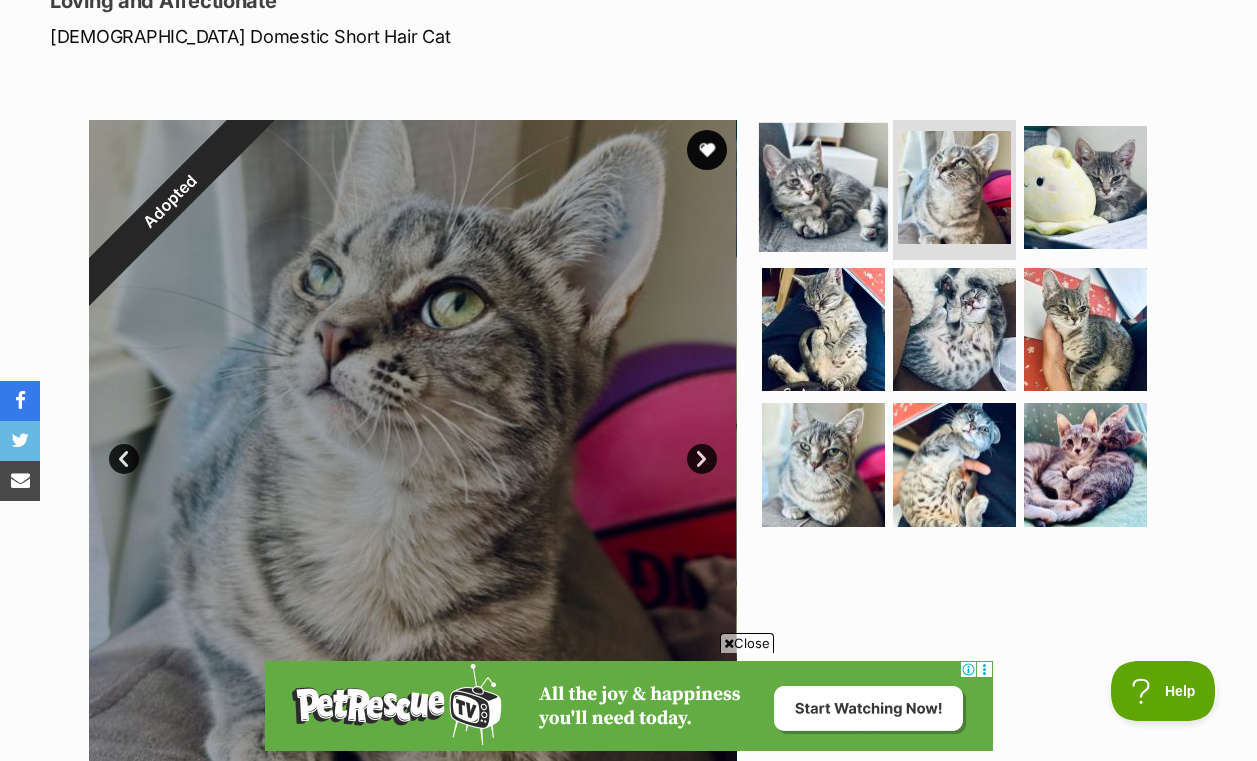 click at bounding box center [823, 187] 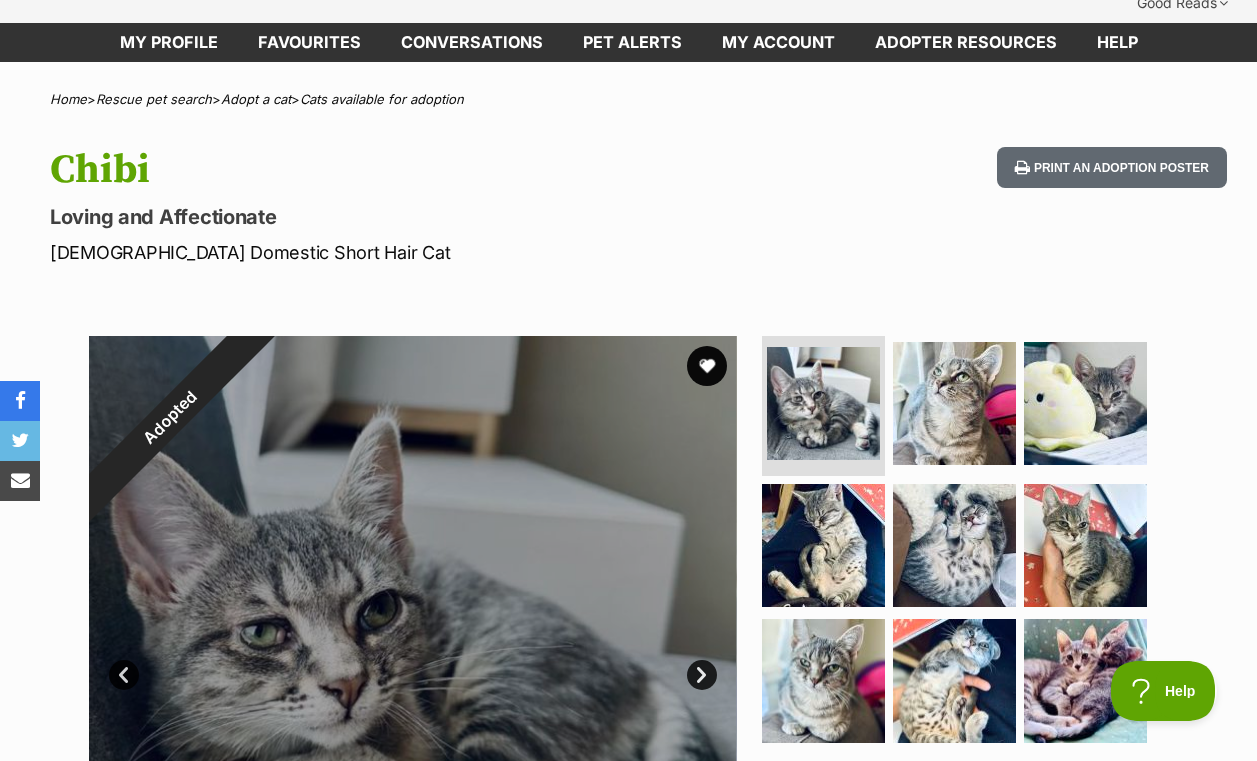 scroll, scrollTop: 0, scrollLeft: 0, axis: both 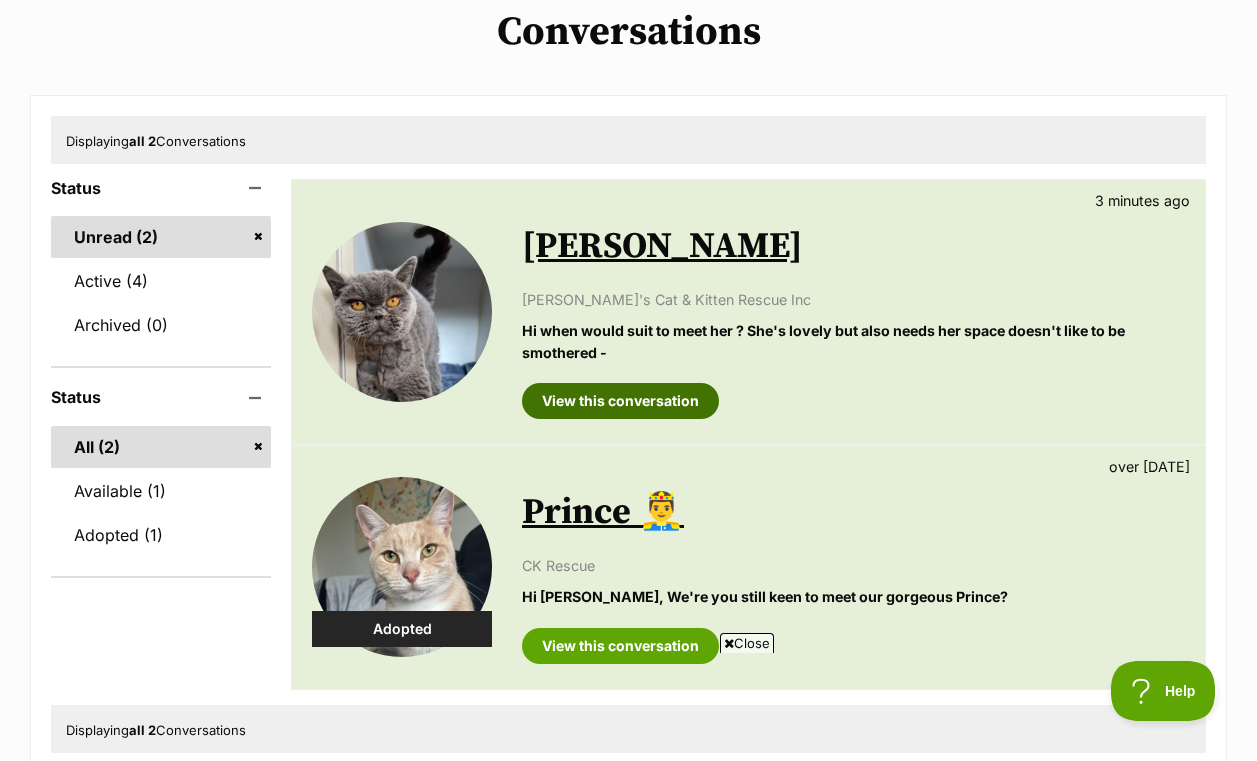 click on "View this conversation" at bounding box center (620, 401) 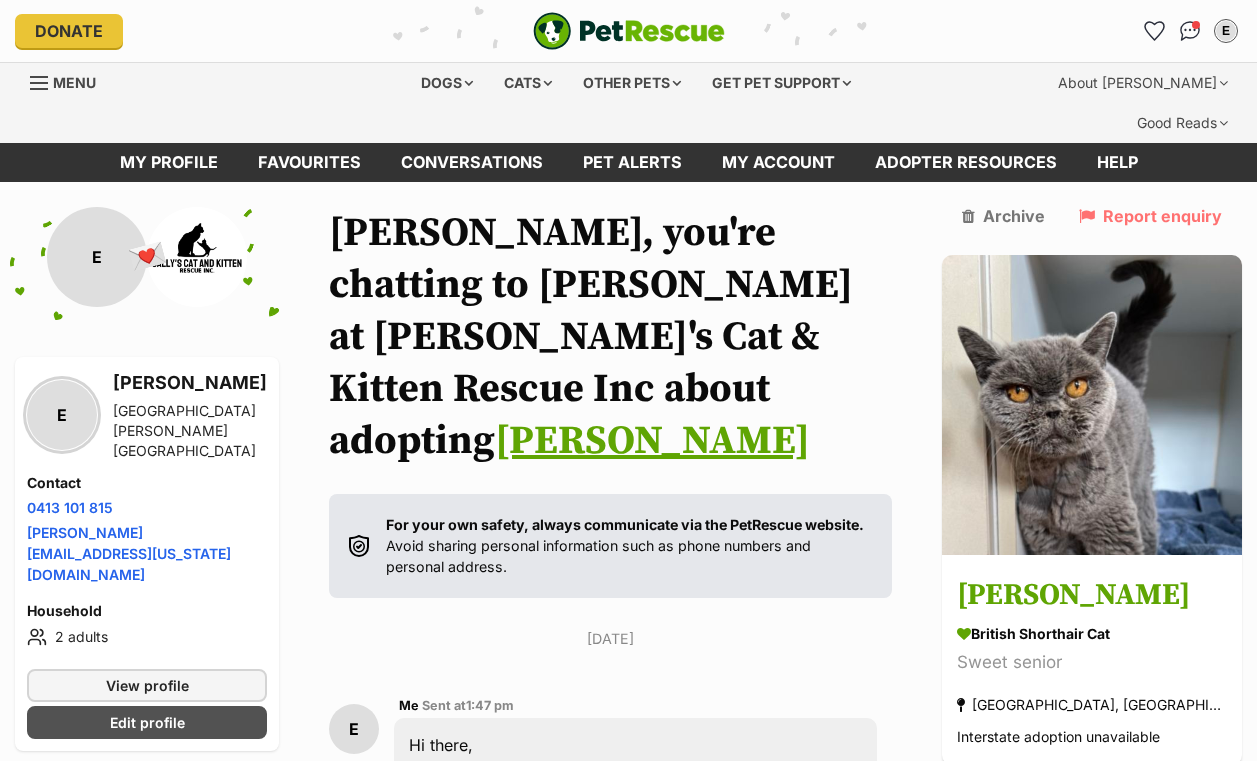 scroll, scrollTop: 871, scrollLeft: 0, axis: vertical 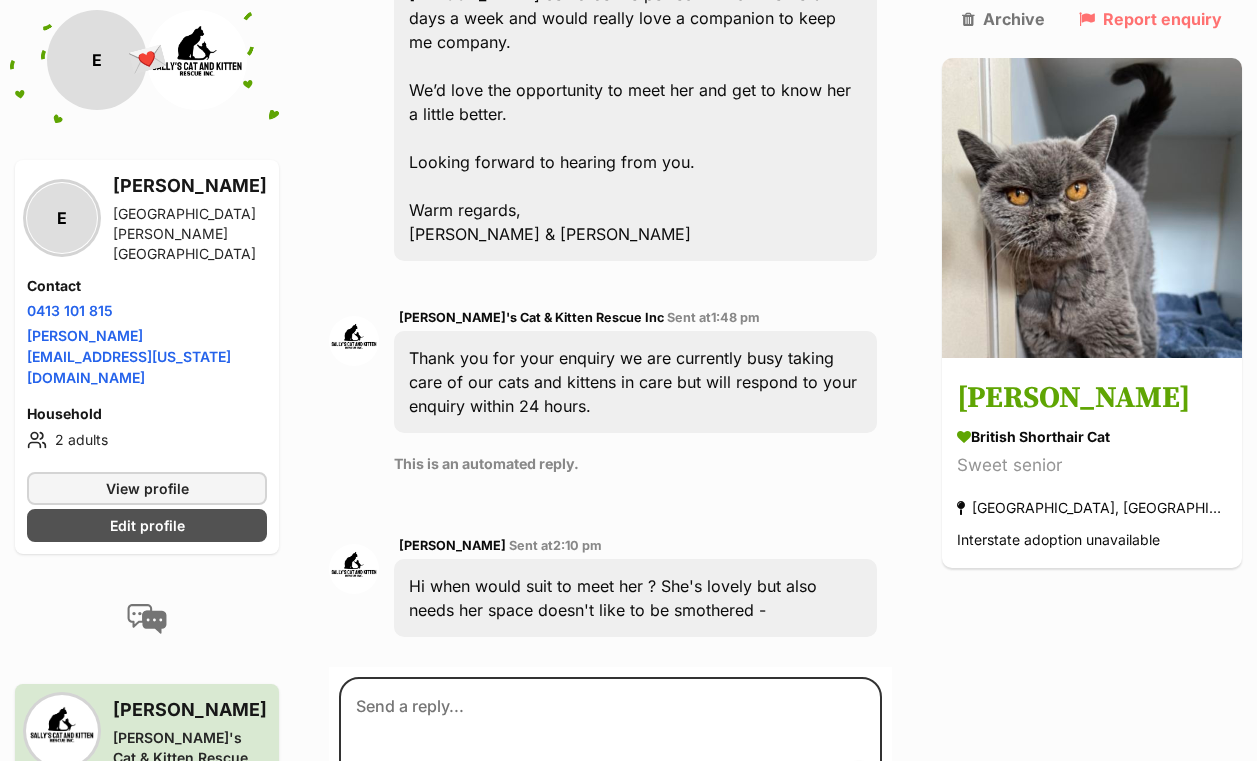 click at bounding box center (610, 737) 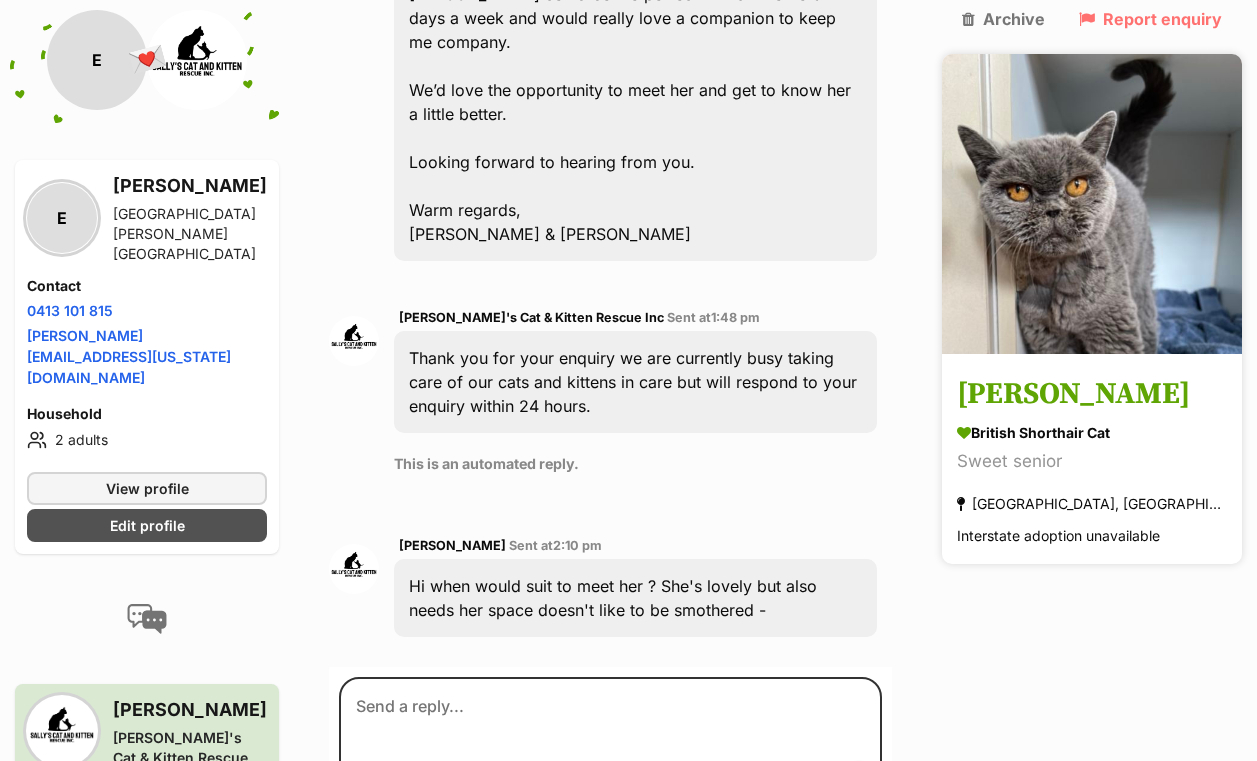 click on "Sweet senior" at bounding box center (1092, 462) 